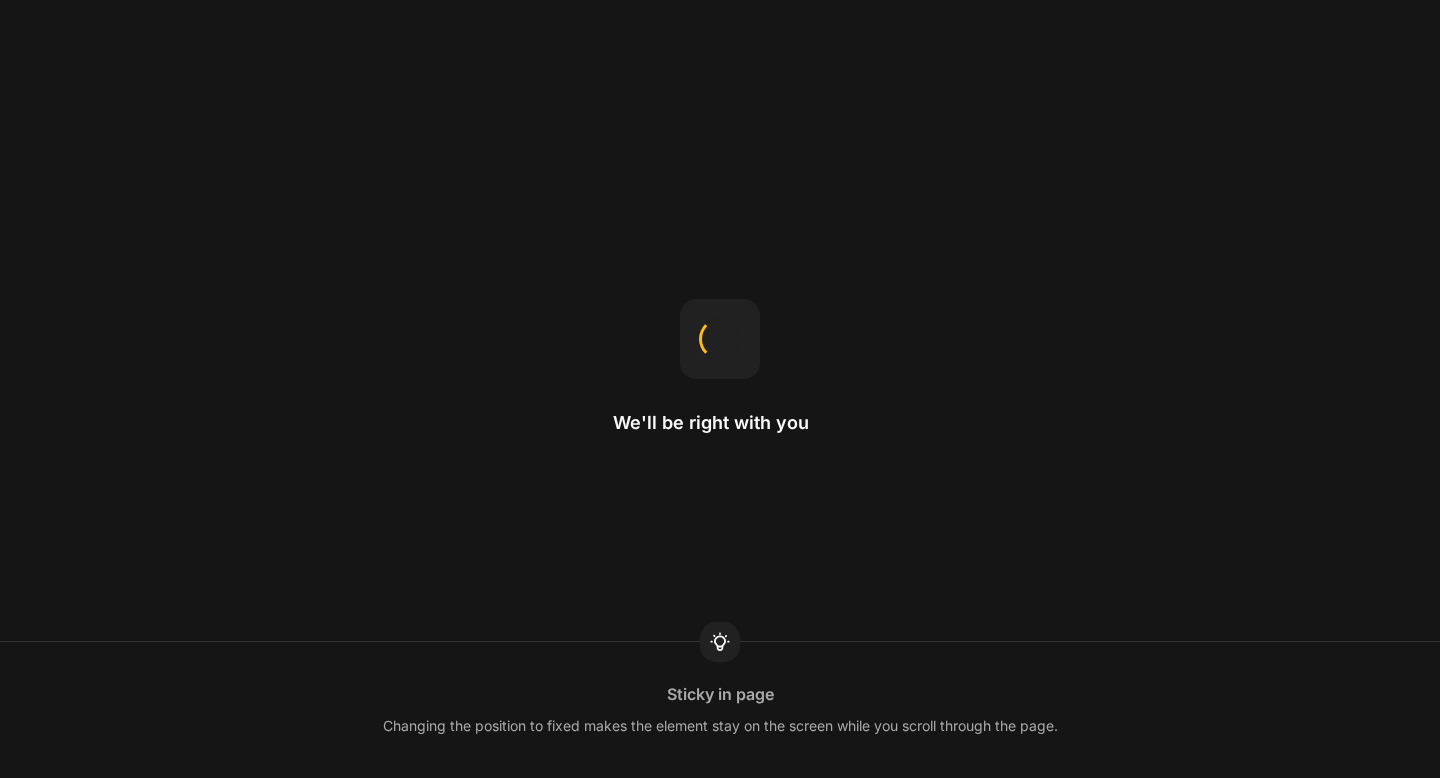 scroll, scrollTop: 0, scrollLeft: 0, axis: both 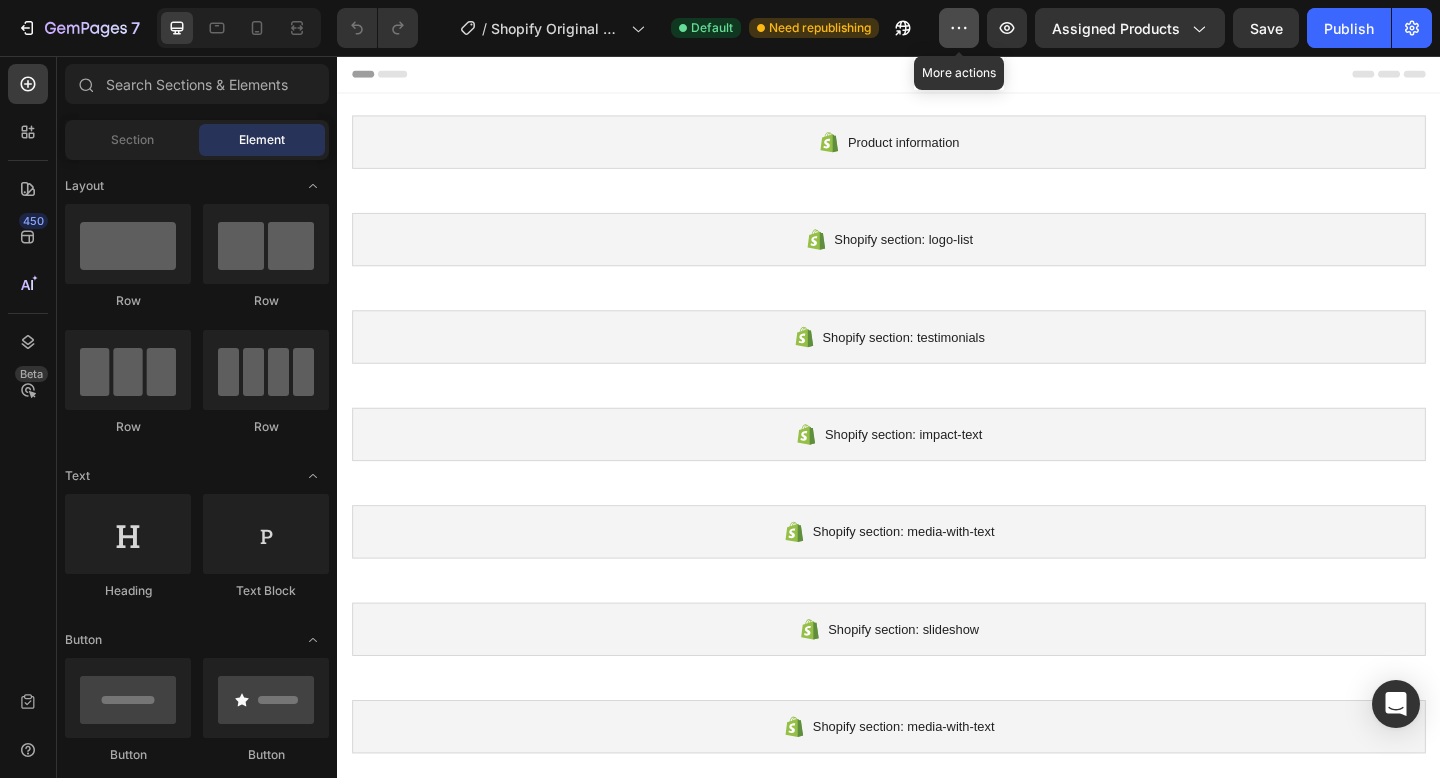 click 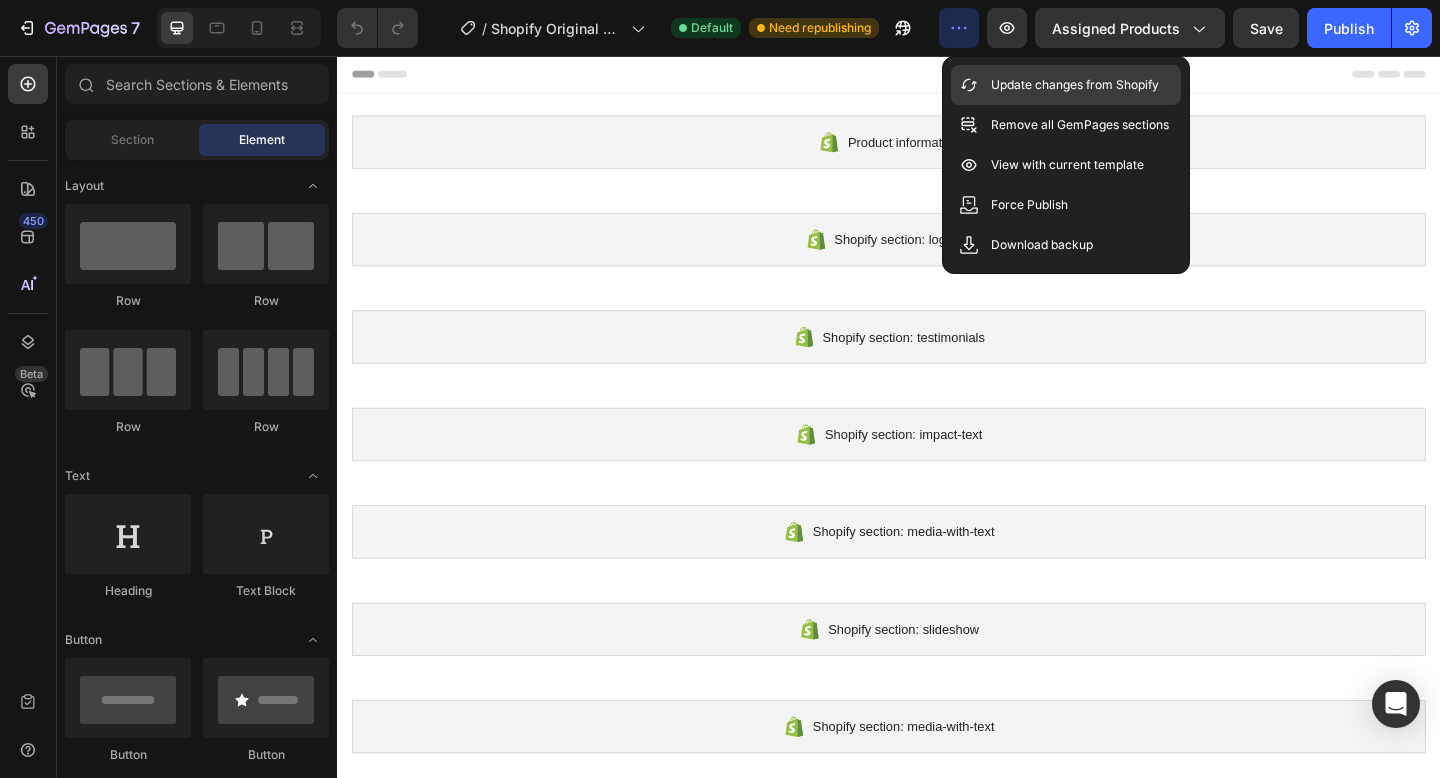 click on "Update changes from Shopify" at bounding box center (1075, 85) 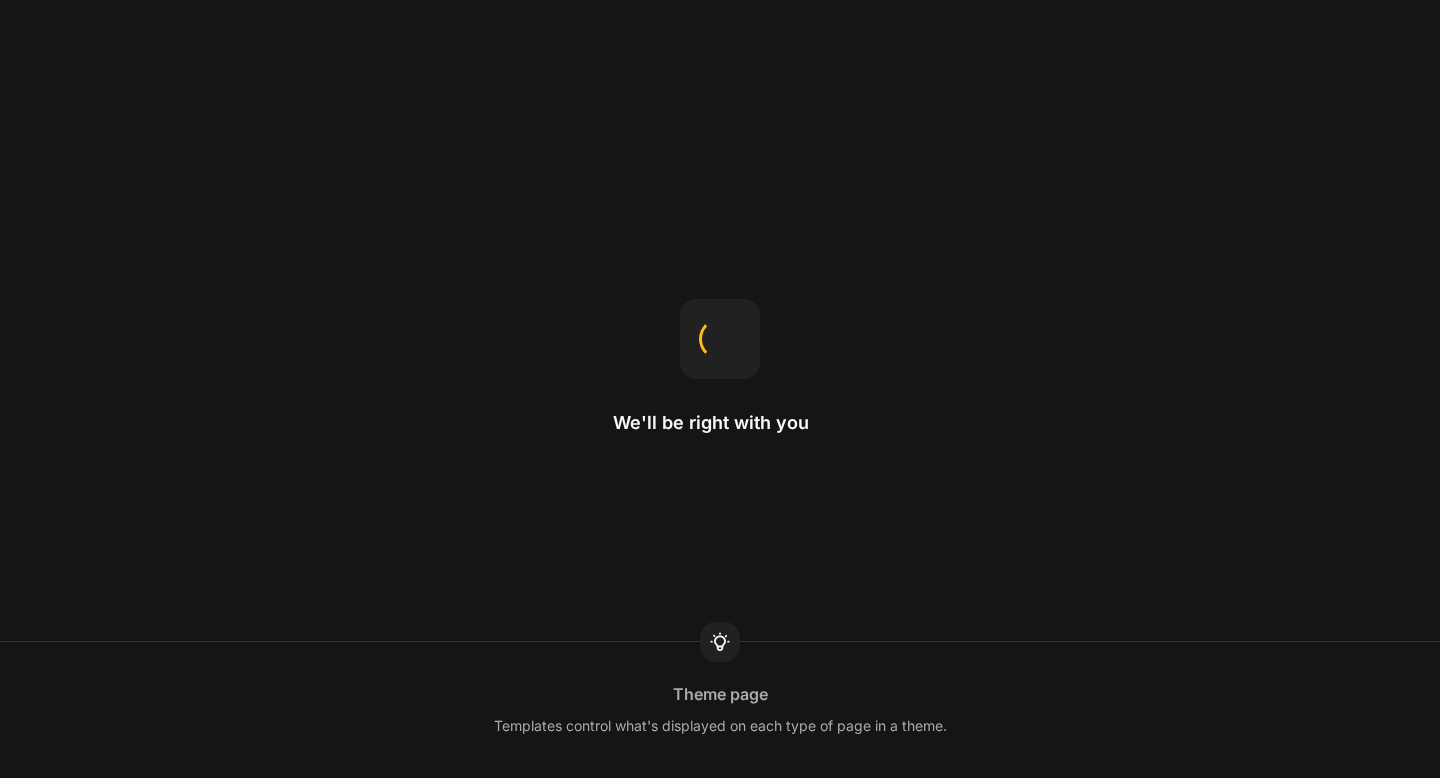 scroll, scrollTop: 0, scrollLeft: 0, axis: both 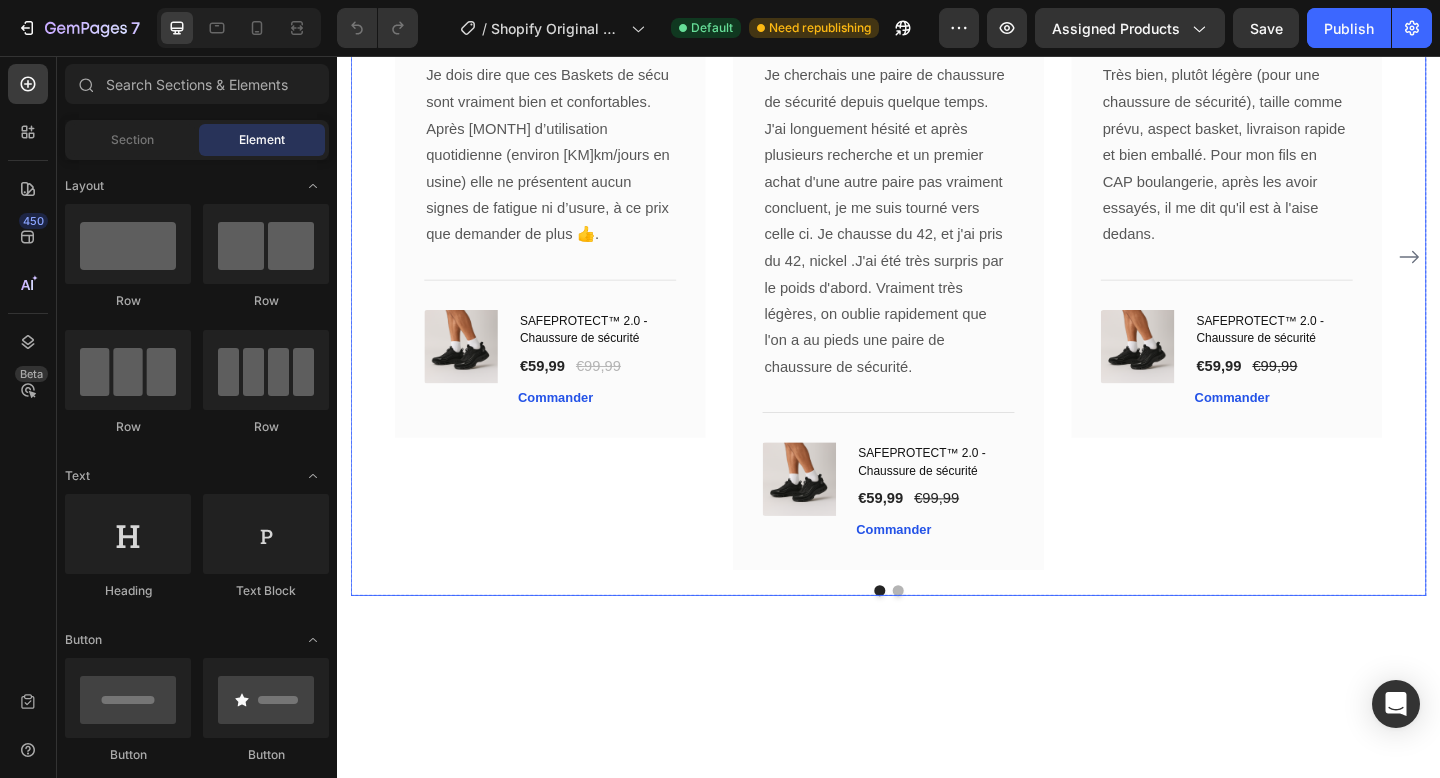 click 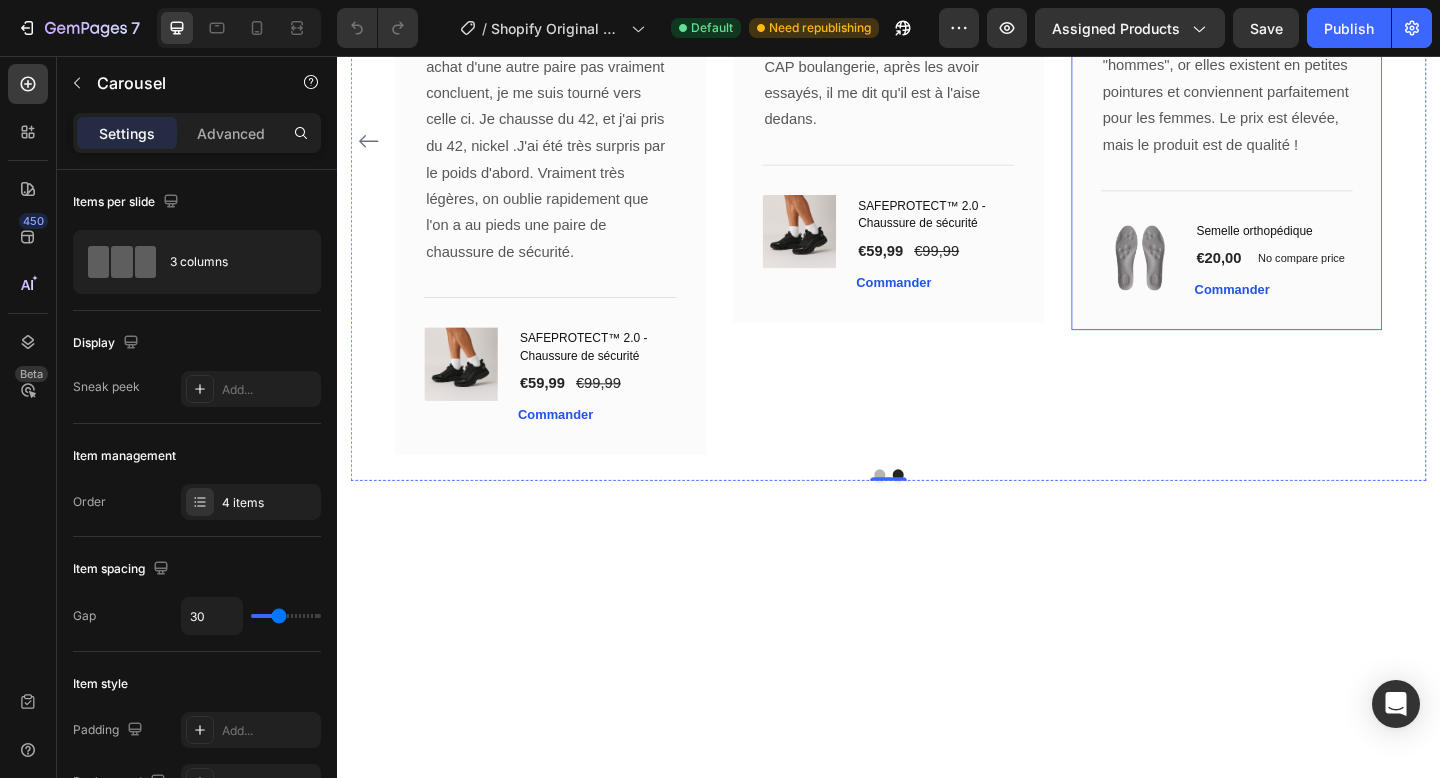 scroll, scrollTop: 3077, scrollLeft: 0, axis: vertical 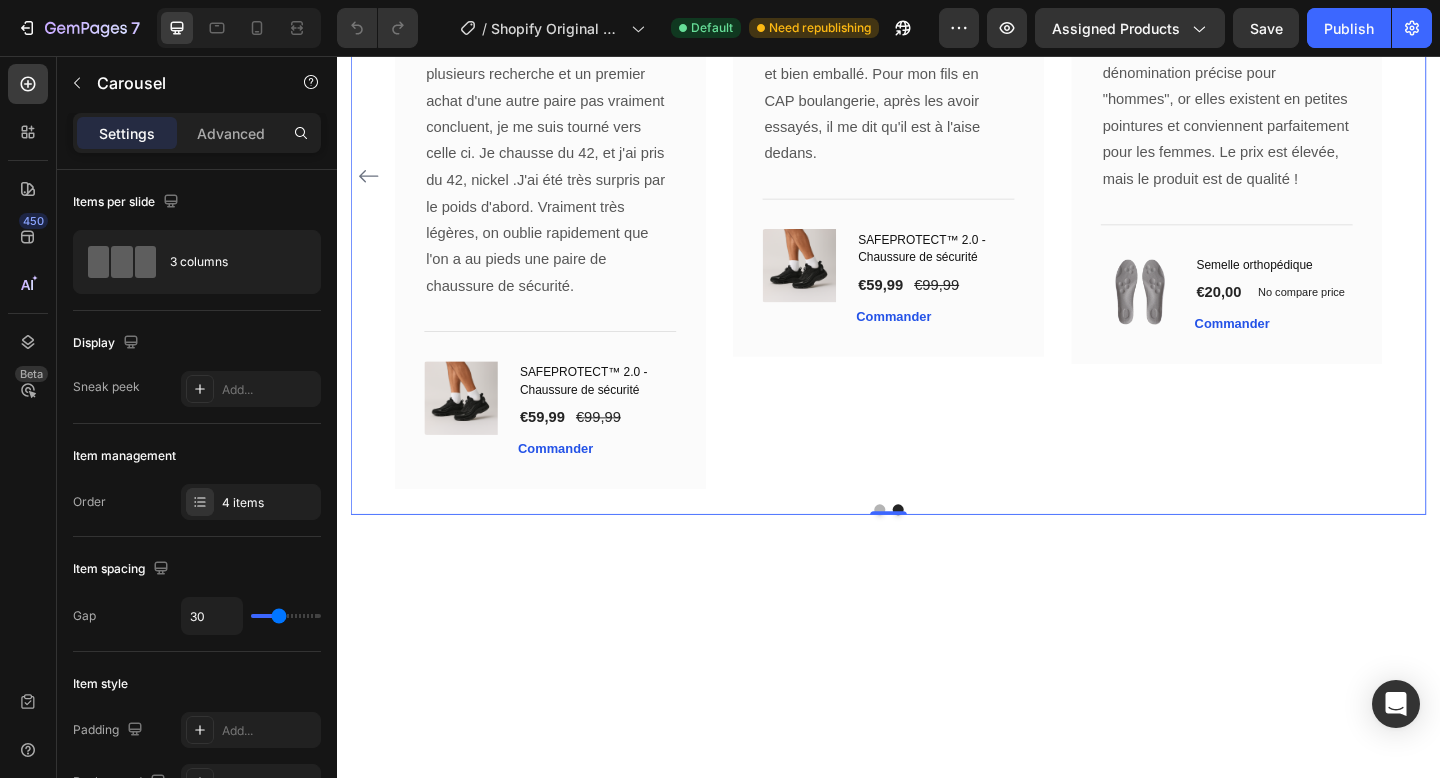 click 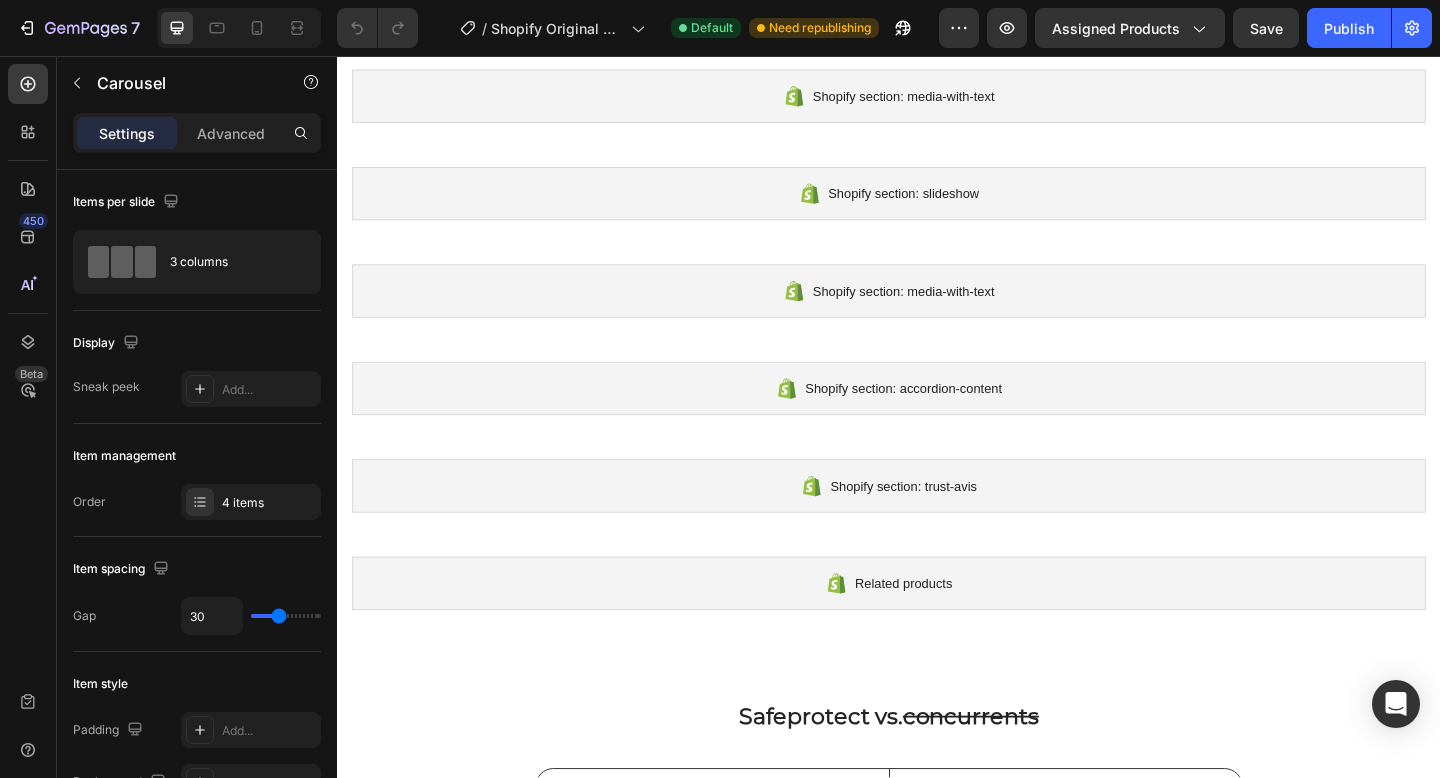 scroll, scrollTop: 471, scrollLeft: 0, axis: vertical 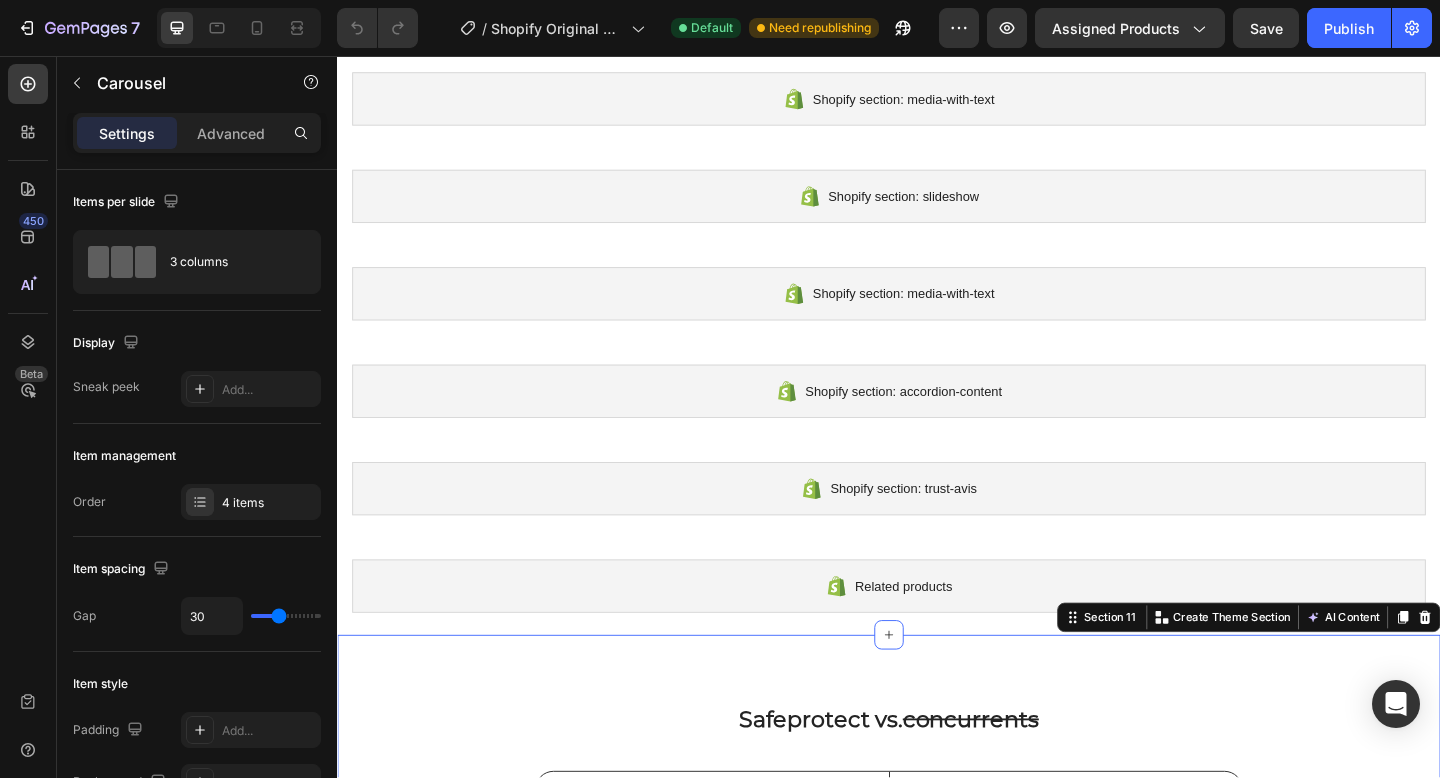 drag, startPoint x: 531, startPoint y: 738, endPoint x: 531, endPoint y: 726, distance: 12 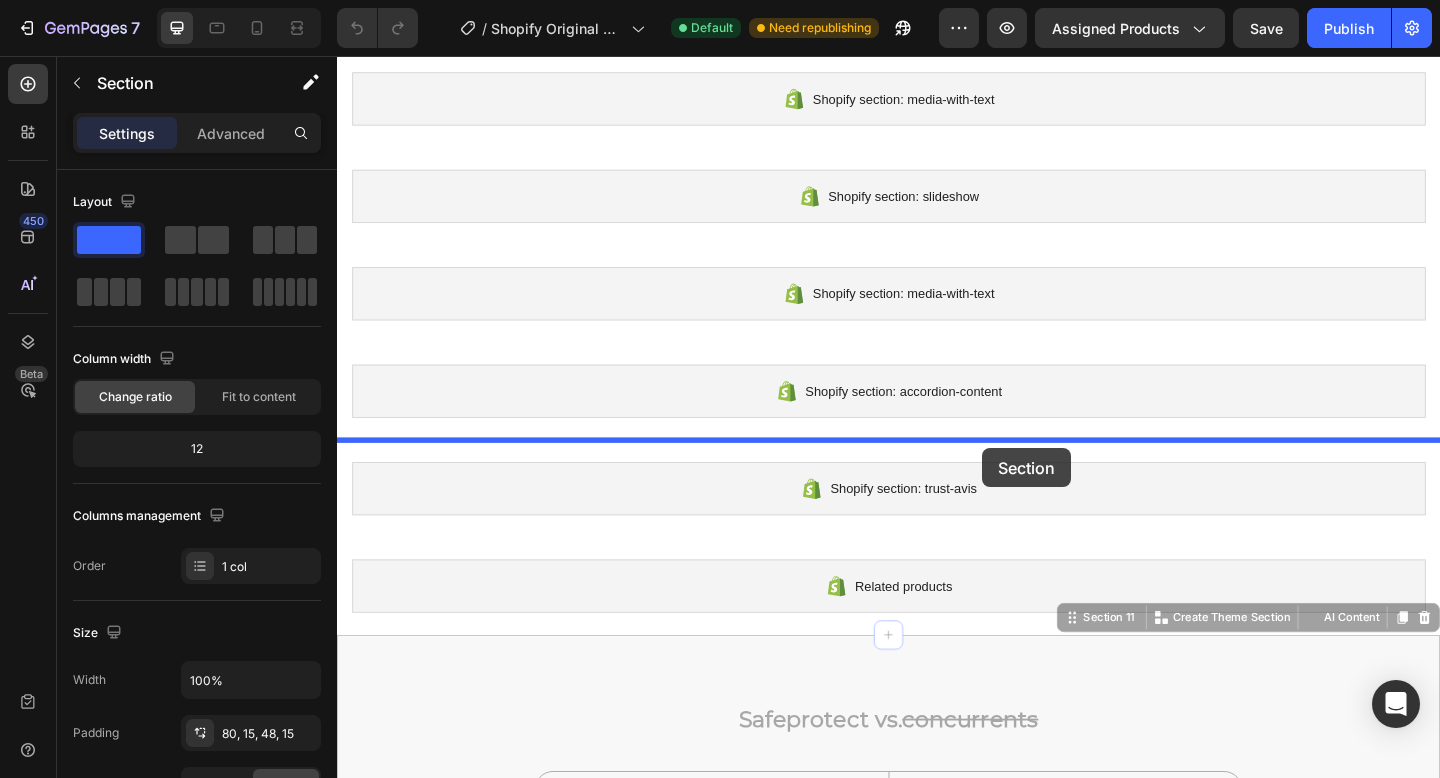 drag, startPoint x: 1139, startPoint y: 672, endPoint x: 1039, endPoint y: 483, distance: 213.82469 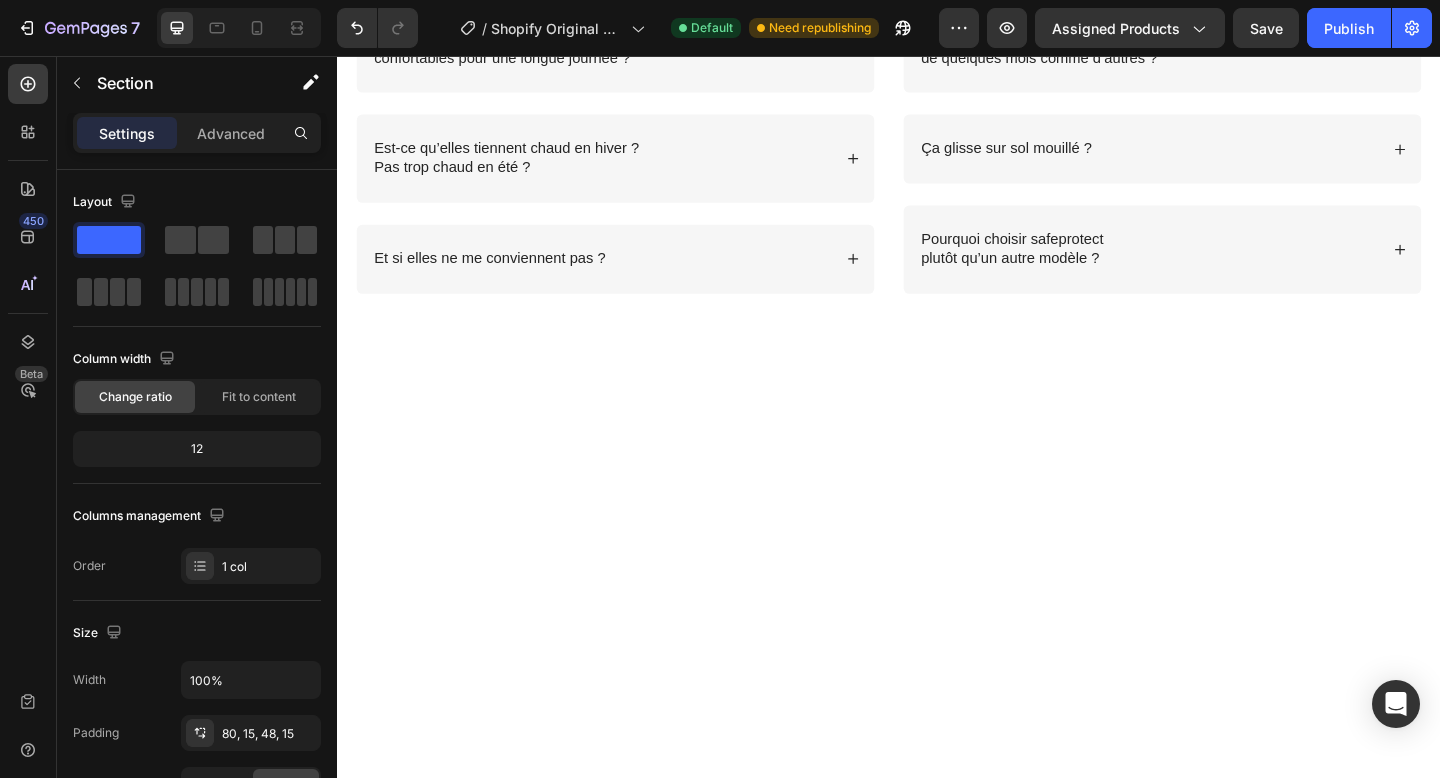 scroll, scrollTop: 1621, scrollLeft: 0, axis: vertical 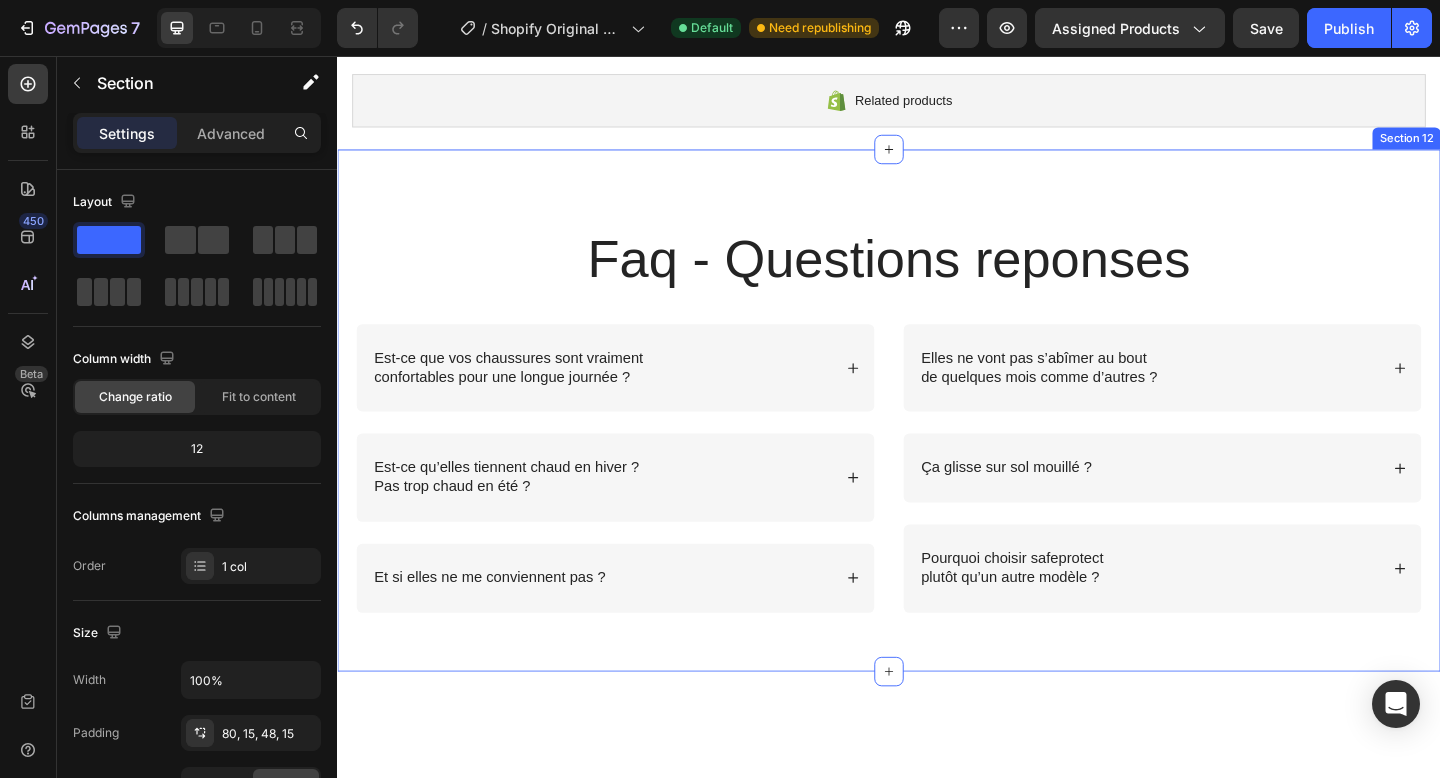 click on "Faq - Questions reponses Heading Row
Est-ce que vos chaussures sont vraiment  confortables pour une longue journée ?
Est-ce qu’elles tiennent chaud en hiver ?  Pas trop chaud en été ?
Et si elles ne me conviennent pas ? Accordion
Elles ne vont pas s’abîmer au bout  de quelques mois comme d’autres ?
Ça glisse sur sol mouillé ?
Pourquoi choisir safeprotect plutôt qu’un autre modèle ? Accordion Row Section 12" at bounding box center [937, 442] 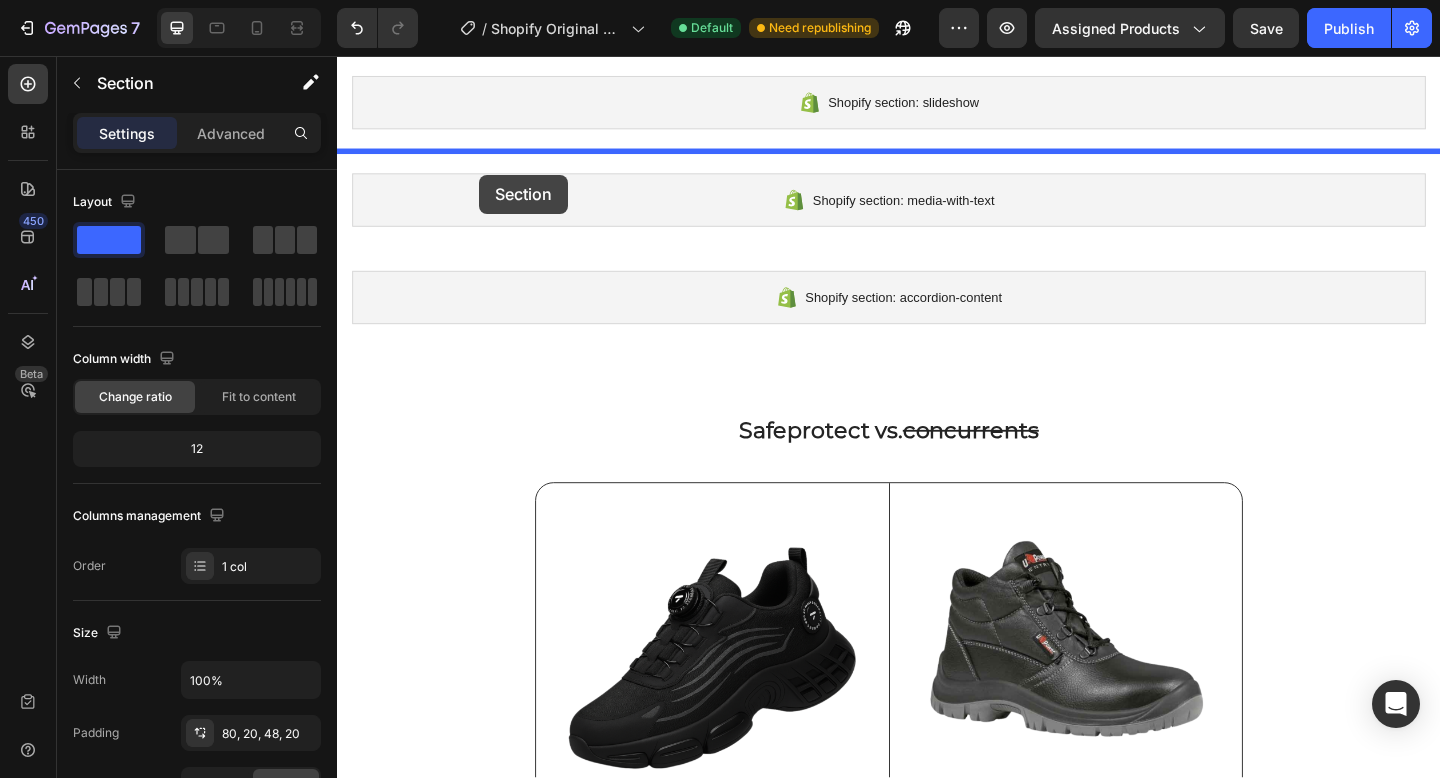 scroll, scrollTop: 541, scrollLeft: 0, axis: vertical 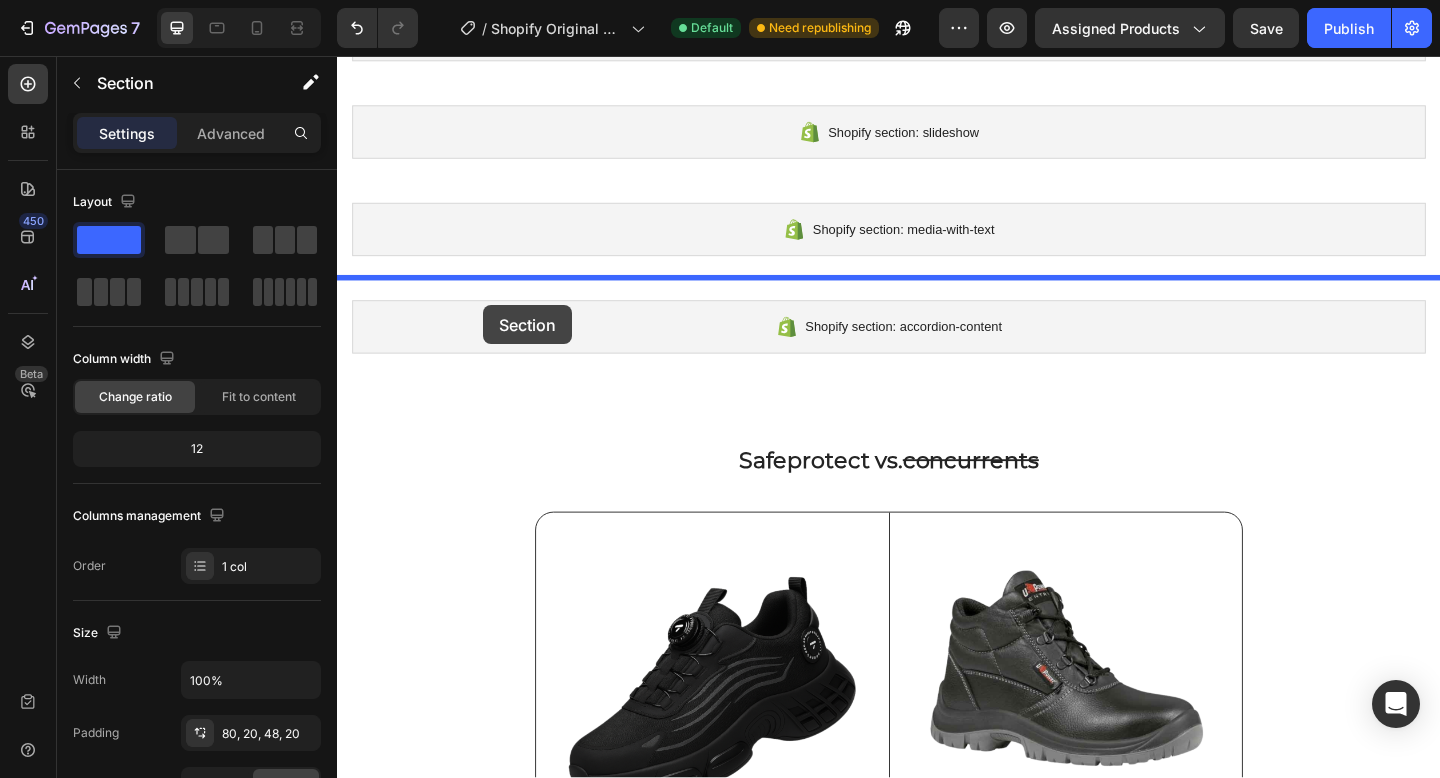 drag, startPoint x: 600, startPoint y: 538, endPoint x: 496, endPoint y: 327, distance: 235.23817 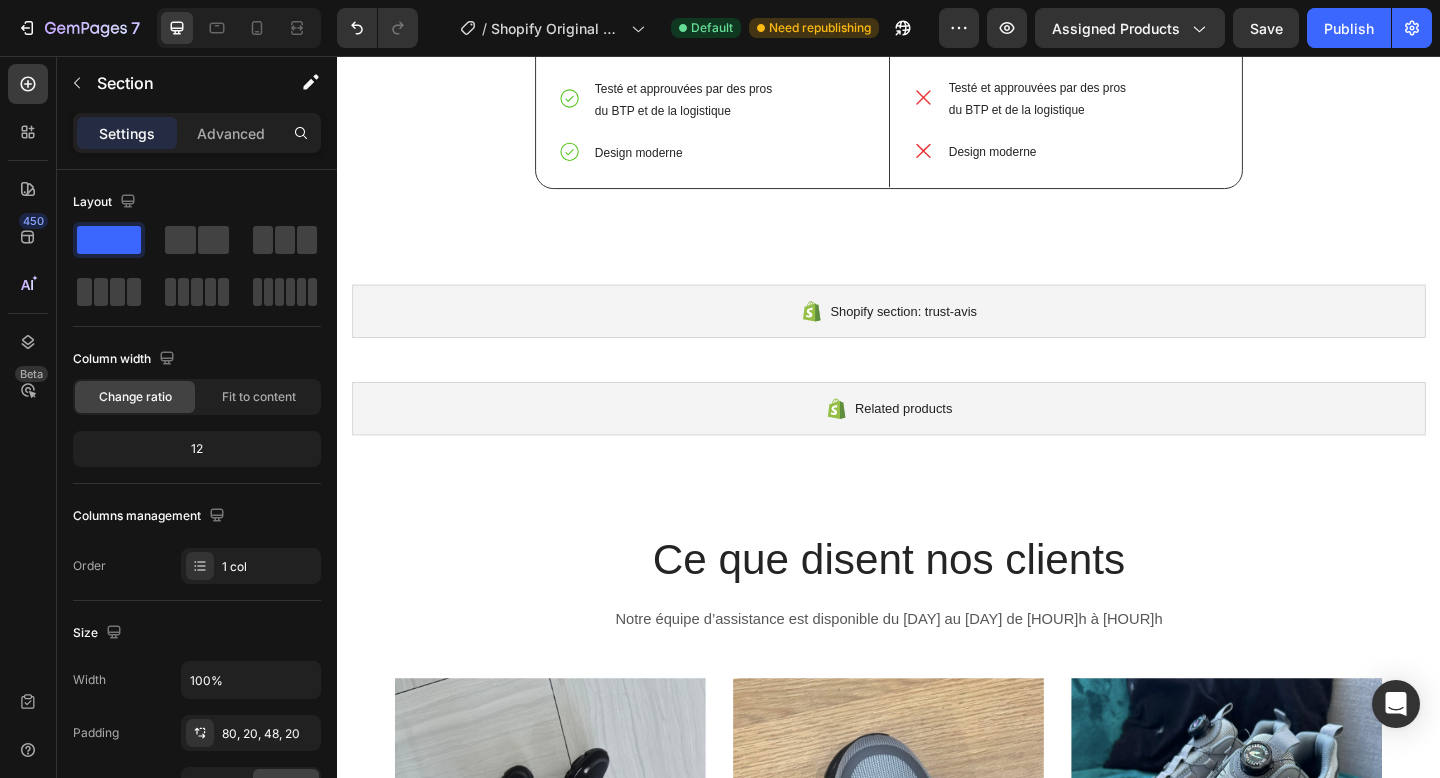 scroll, scrollTop: 2177, scrollLeft: 0, axis: vertical 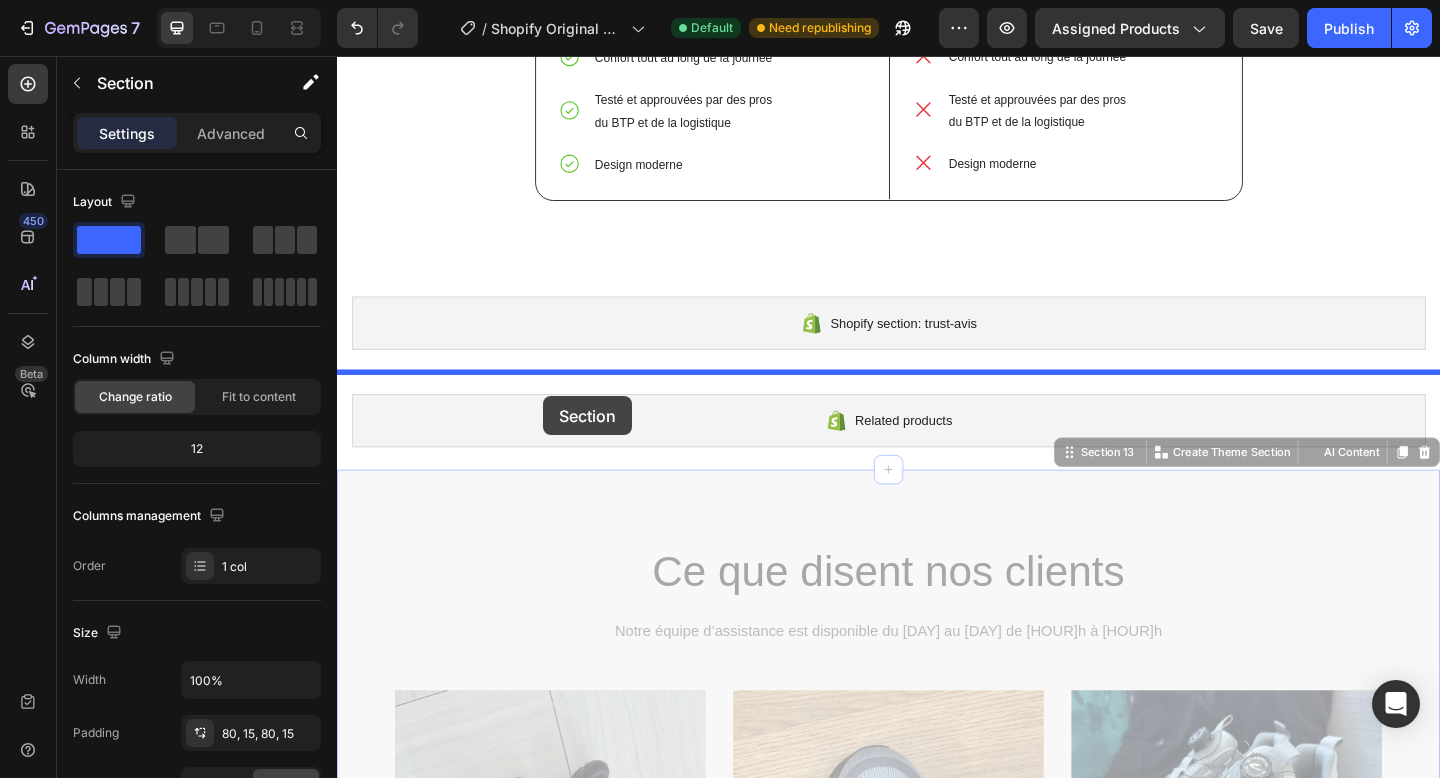 drag, startPoint x: 521, startPoint y: 551, endPoint x: 561, endPoint y: 426, distance: 131.24405 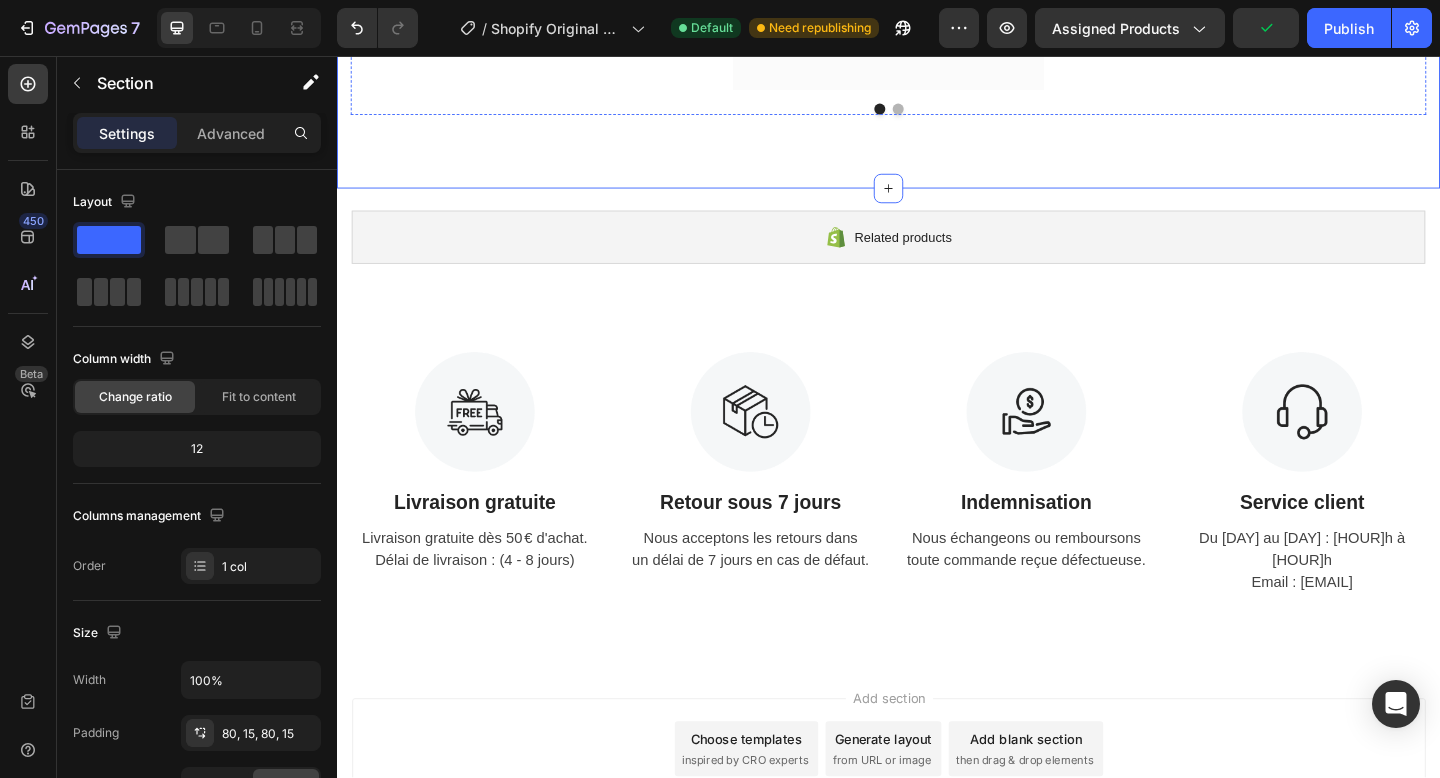 scroll, scrollTop: 3948, scrollLeft: 0, axis: vertical 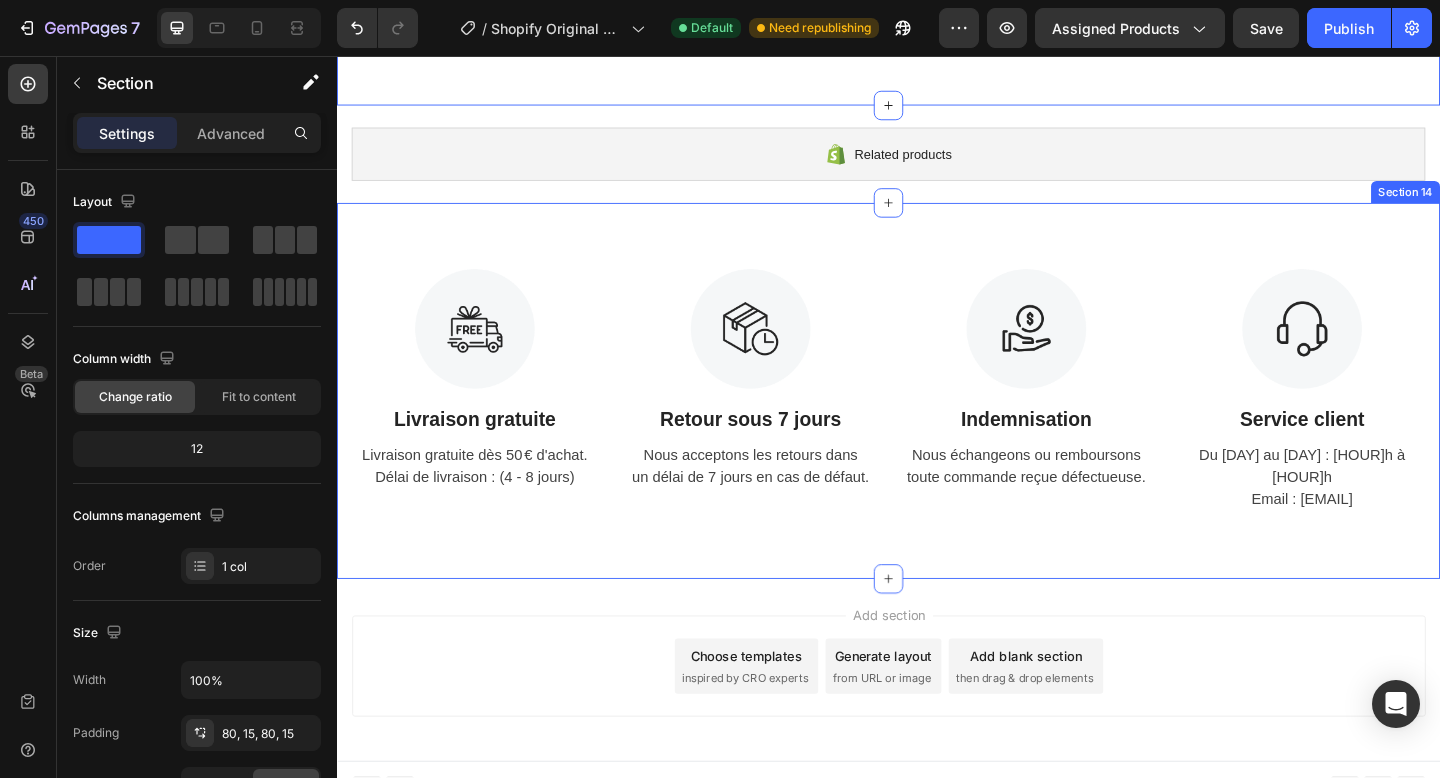 click on "Image Livraison gratuite Text Block Livraison gratuite dès 50 € d'achat. Délai de livraison : (4 - 8 jours) Text Image Retour sous 7 jours Text Block Nous acceptons les retours dans  un délai de 7 jours en cas de défaut. Text Image Indemnisation Text Block Nous échangeons ou remboursons  toute commande reçue défectueuse. Text Image Service client Text Block Du lundi au vendredi : 7h à 19h Email : contact@safeprotect.eu Text Row Section 14" at bounding box center [937, 421] 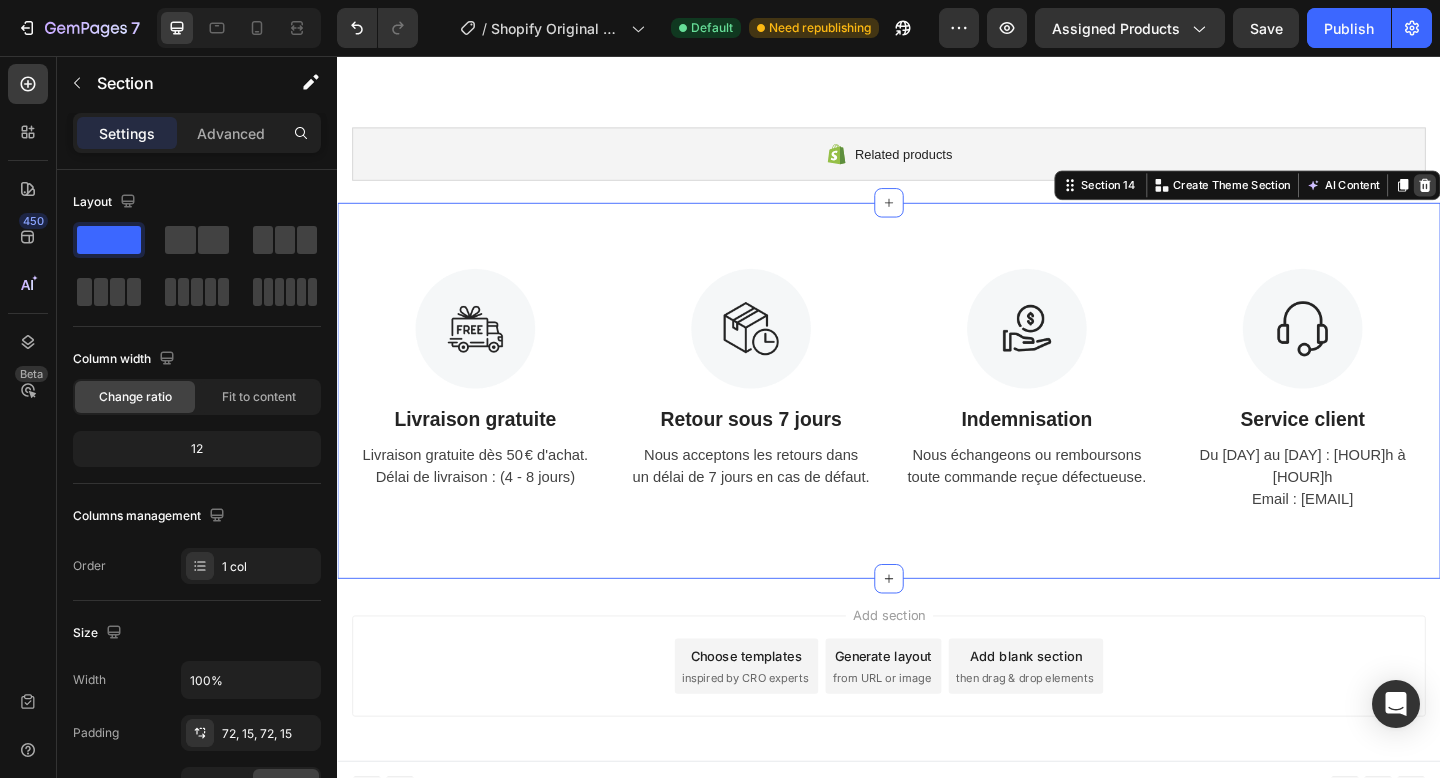 click 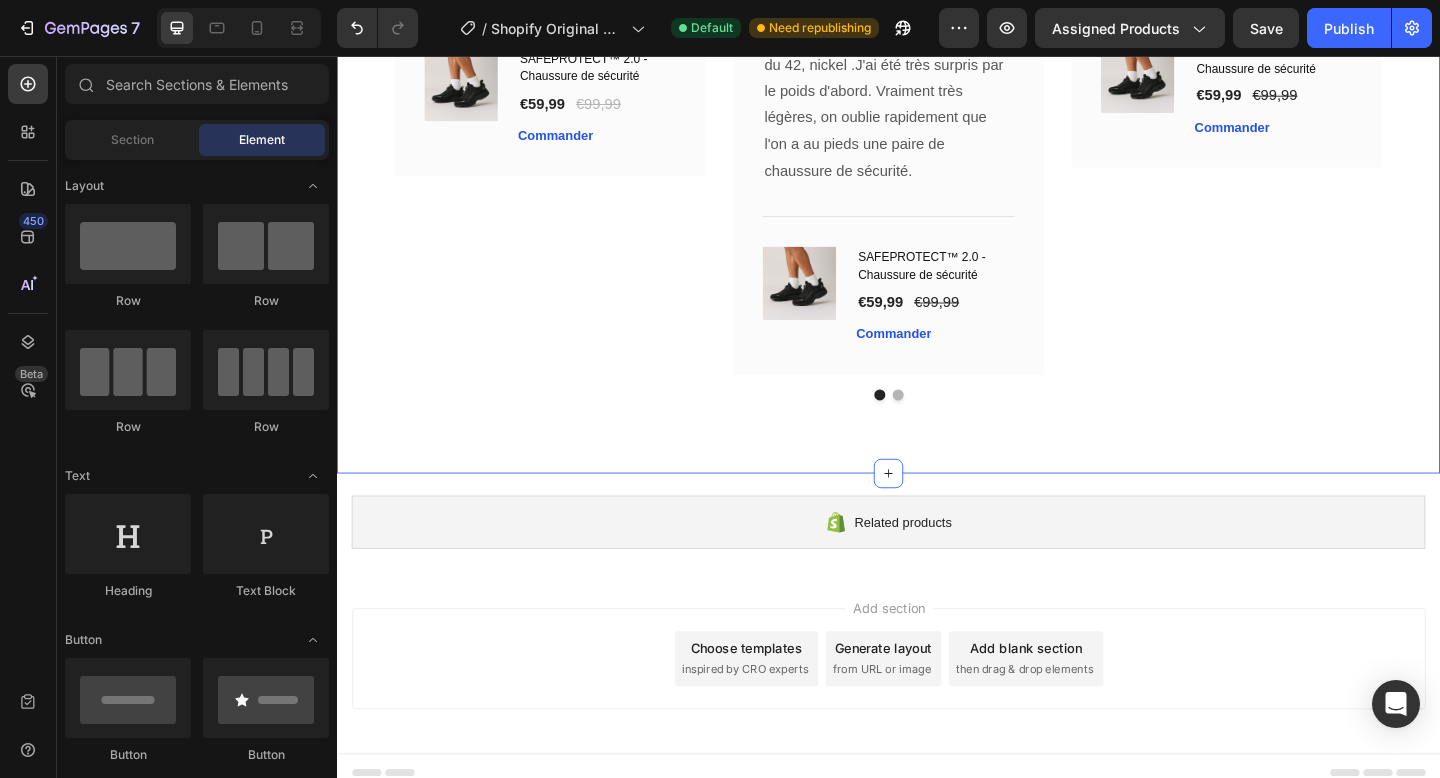 scroll, scrollTop: 3553, scrollLeft: 0, axis: vertical 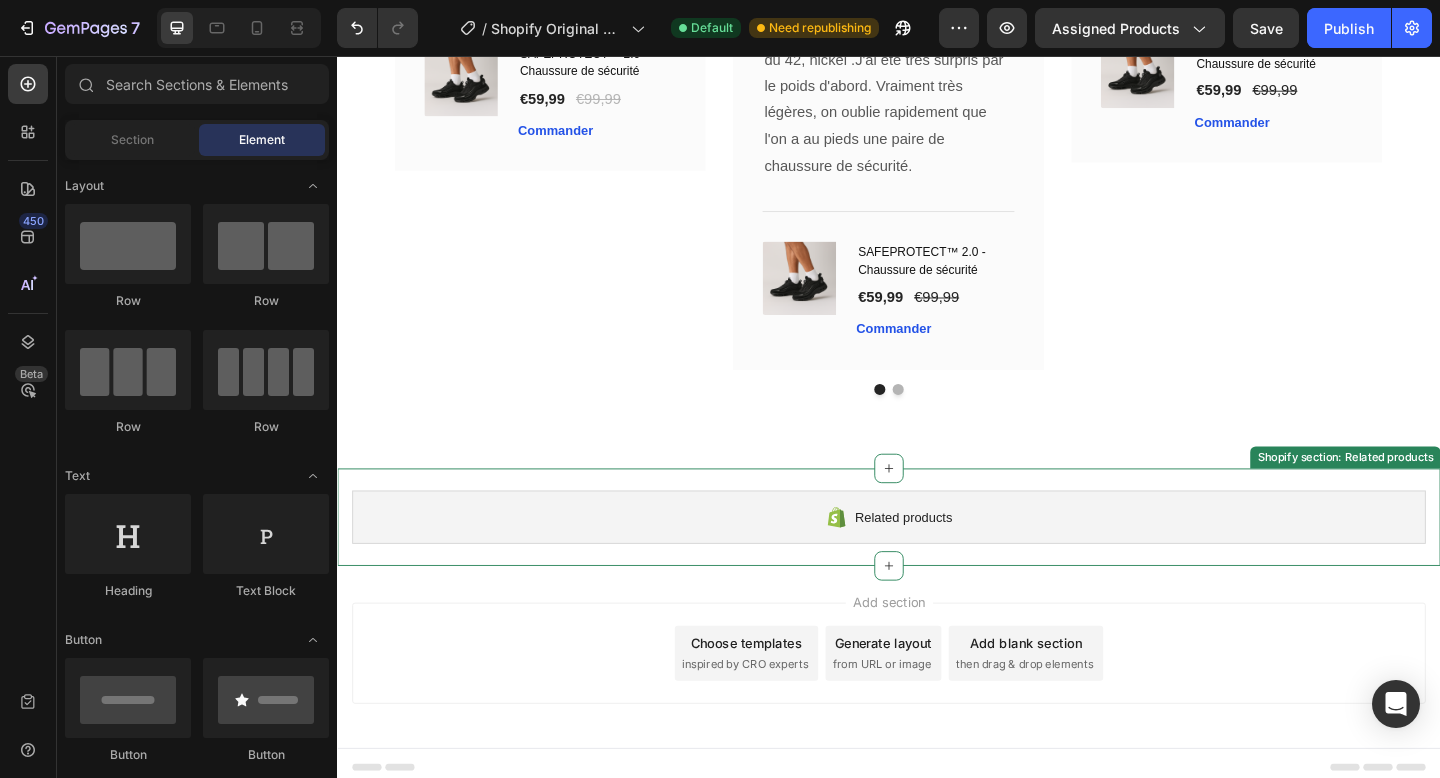 click on "Related products Shopify section: Related products" at bounding box center (937, 558) 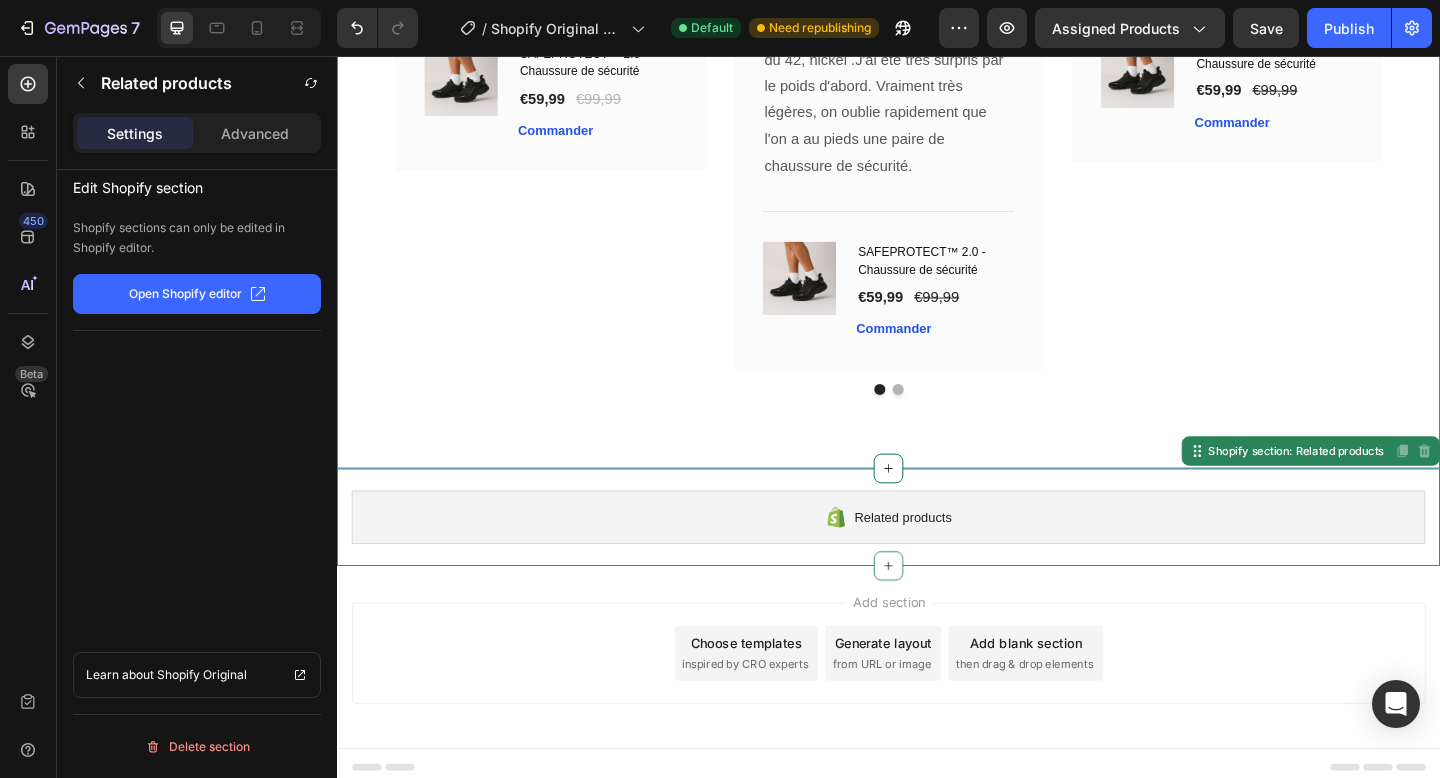 click on "Ce que disent nos clients Heading Notre équipe d’assistance est disponible du lundi au vendredi de 7h à 19h Text block
Image Image
Icon
Icon
Icon
Icon
Icon Row Reynald Text block Row Je dois dire que ces Baskets de sécu sont vraiment bien et confortables. Après 6 mois d’utilisation quotidienne (environ 10km/jours en usine) elle ne présentent aucun signes de fatigue ni d’usure, à ce prix que demander de plus 👍. Text block                Title Line (P) Images & Gallery SAFEPROTECT™ 2.0 - Chaussure de sécurité (P) Title €59,99 (P) Price (P) Price €99,99 (P) Price (P) Price Row Commander (P) Cart Button Product Row Image Image
Icon
Icon
Icon
Icon
Icon Row Mathieu Text block Row Text block                Title Line (P) Images & Gallery SAFEPROTECT™ 2.0 - Chaussure de sécurité (P) Title €59,99 (P) Price (P) Price" at bounding box center [937, -236] 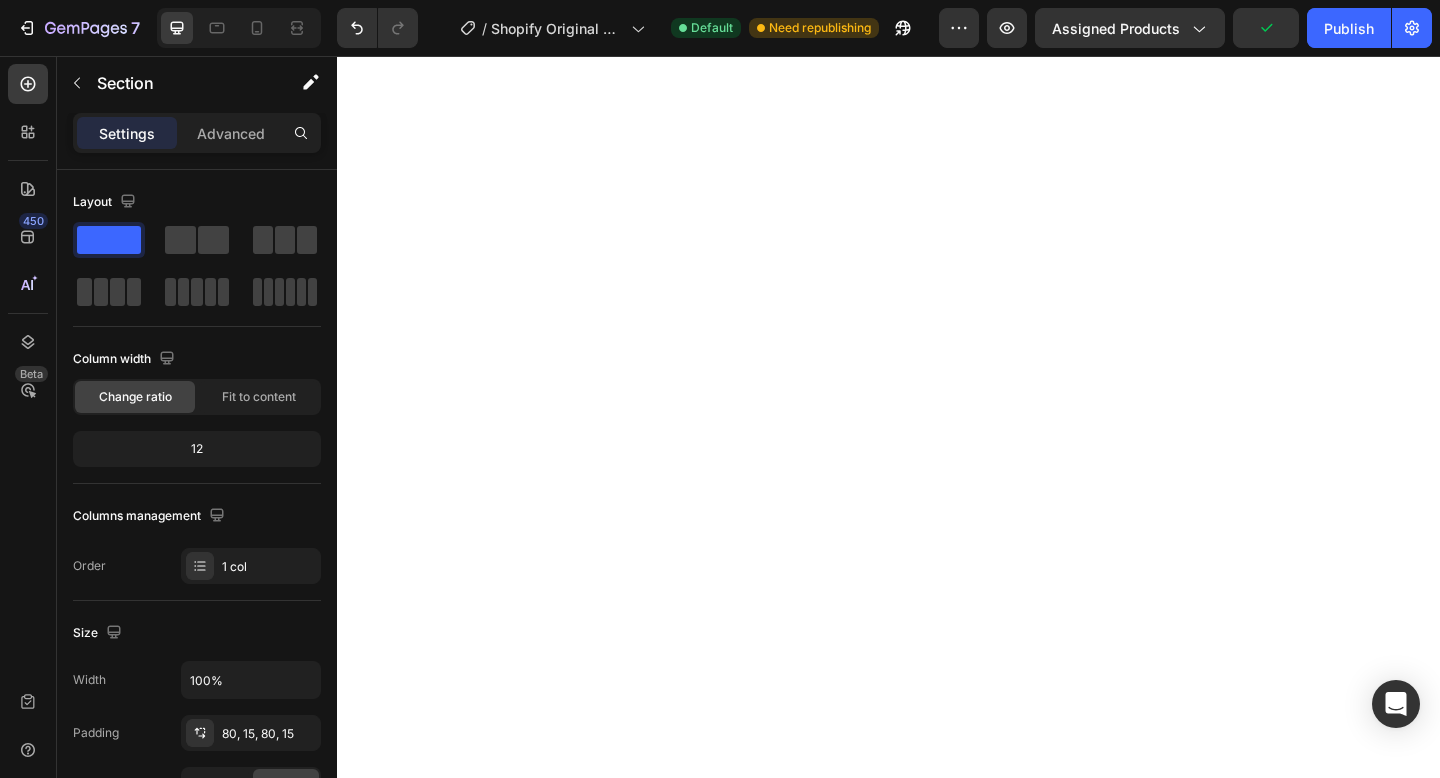 scroll, scrollTop: 0, scrollLeft: 0, axis: both 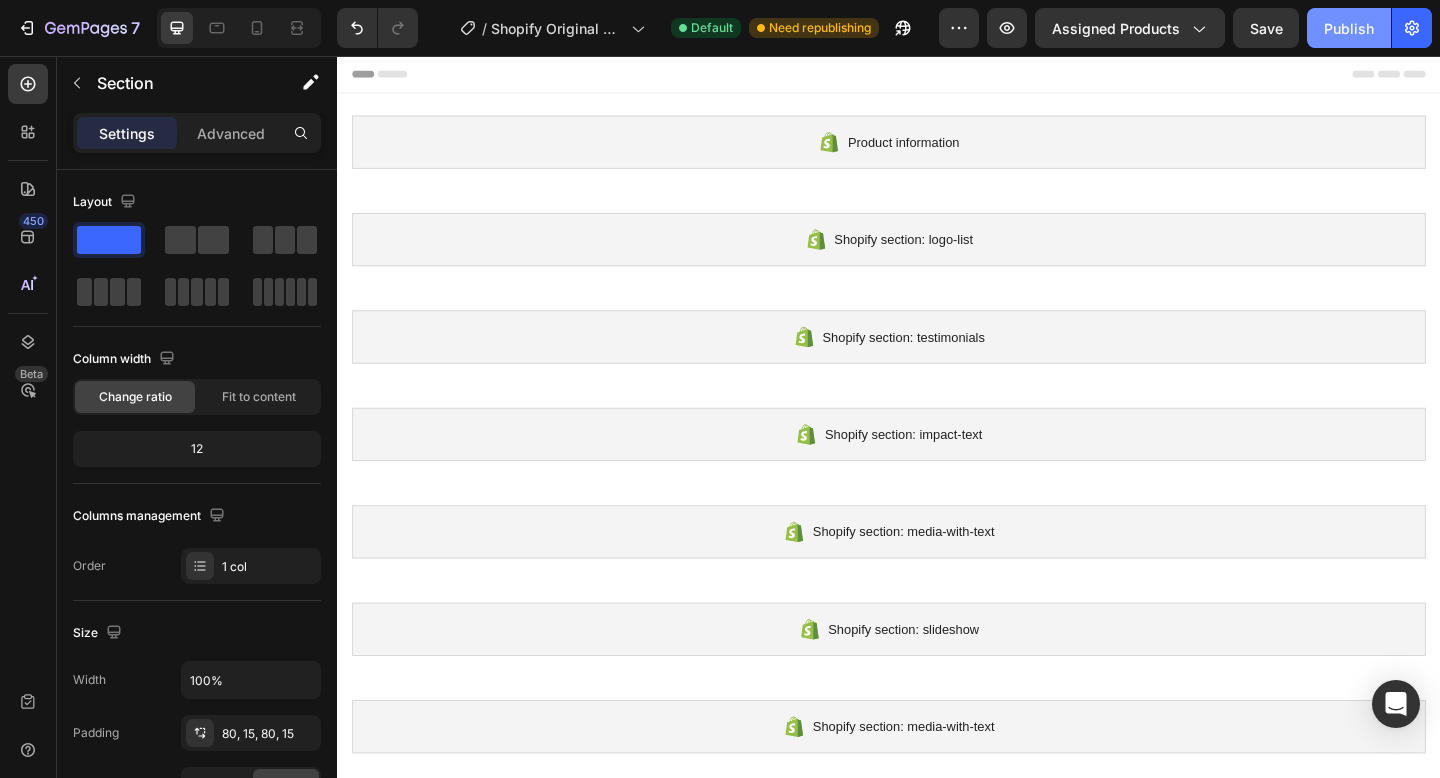 click on "Publish" at bounding box center [1349, 28] 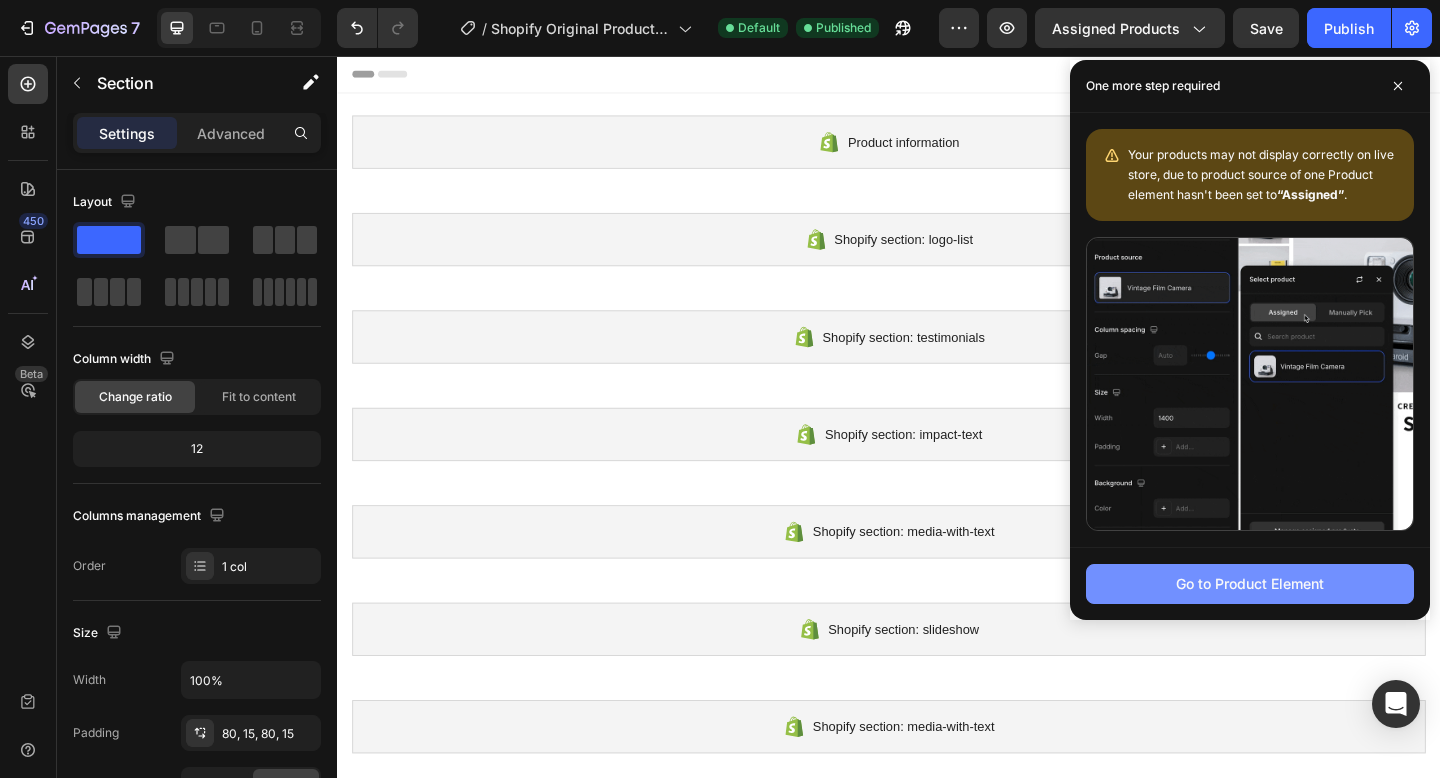 click on "Go to Product Element" at bounding box center (1250, 583) 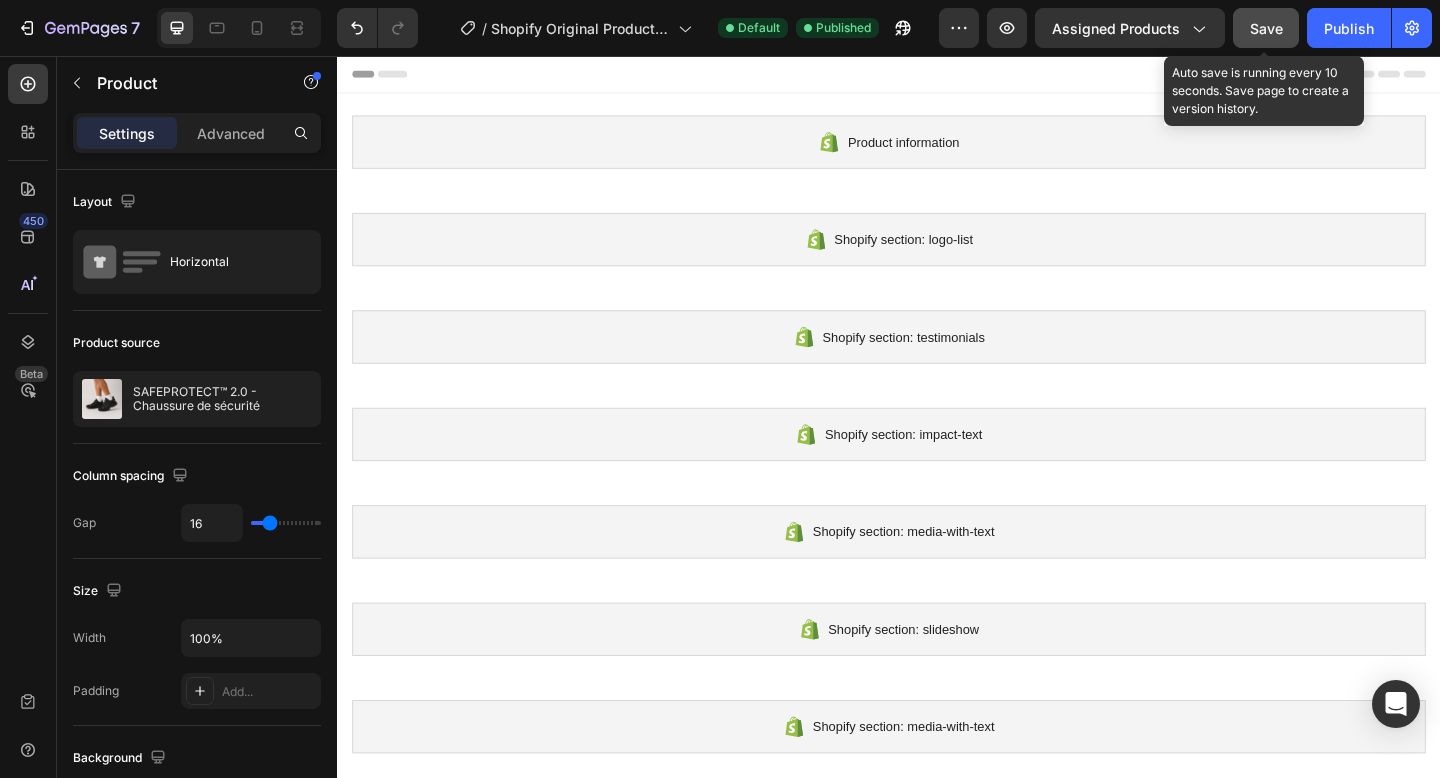 click on "Save" at bounding box center (1266, 28) 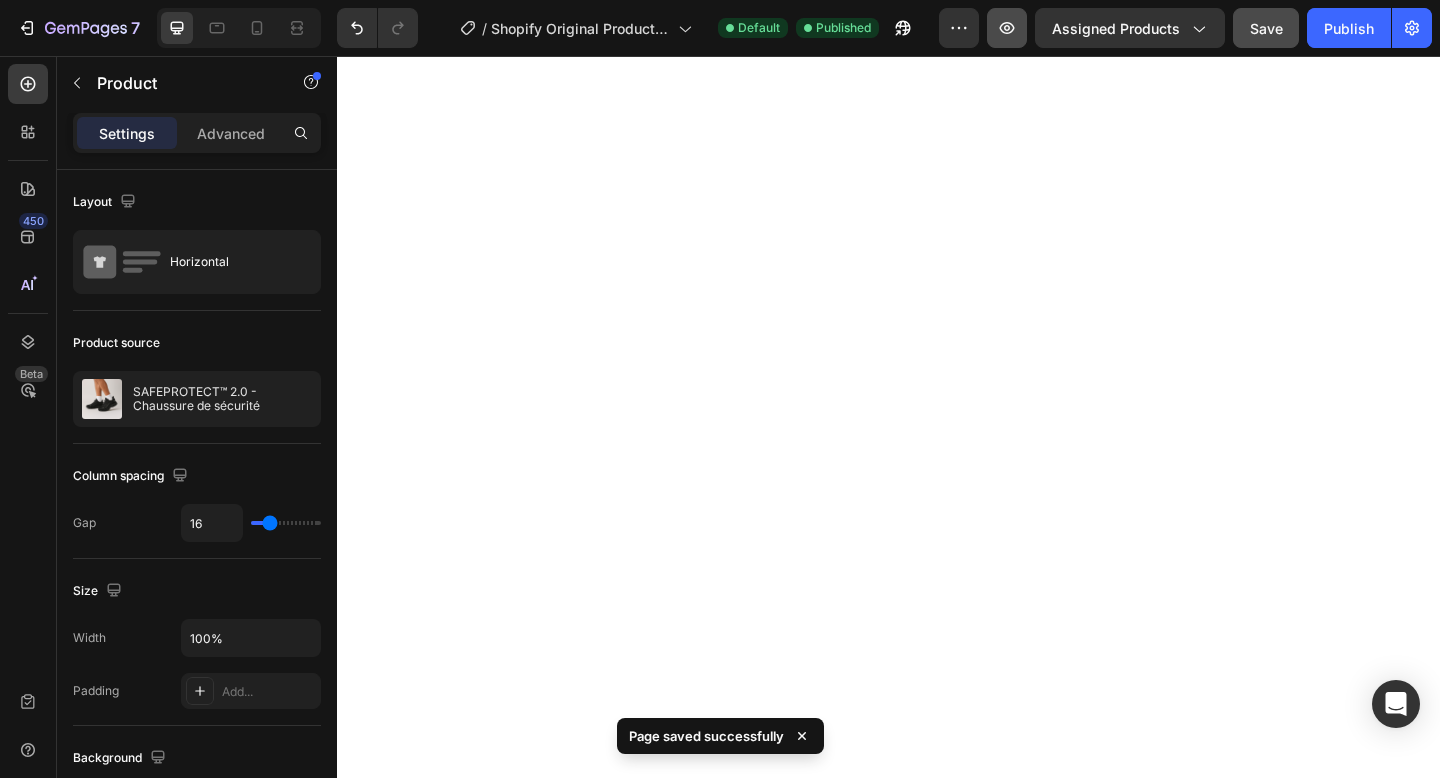 scroll, scrollTop: 3294, scrollLeft: 0, axis: vertical 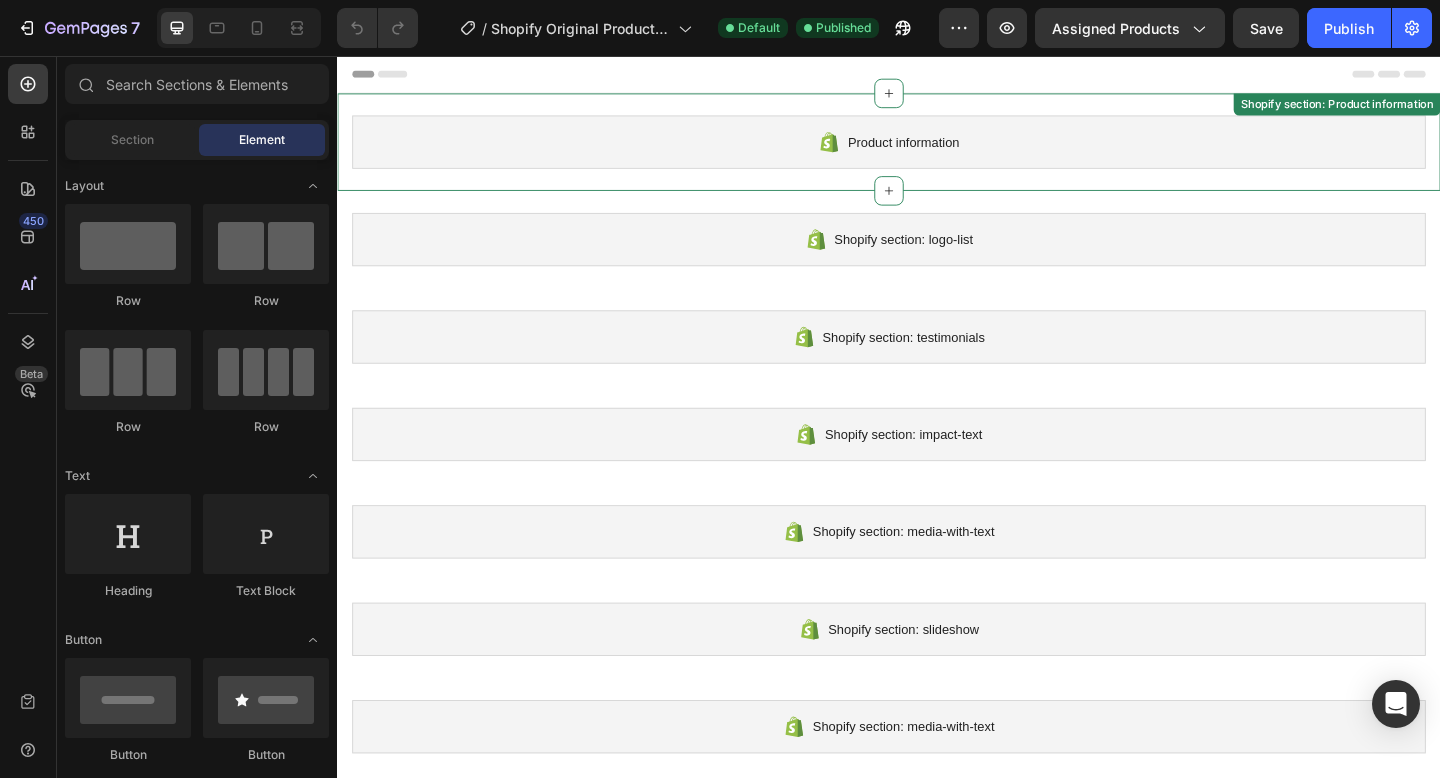 click on "Product information Shopify section: Product information" at bounding box center (937, 150) 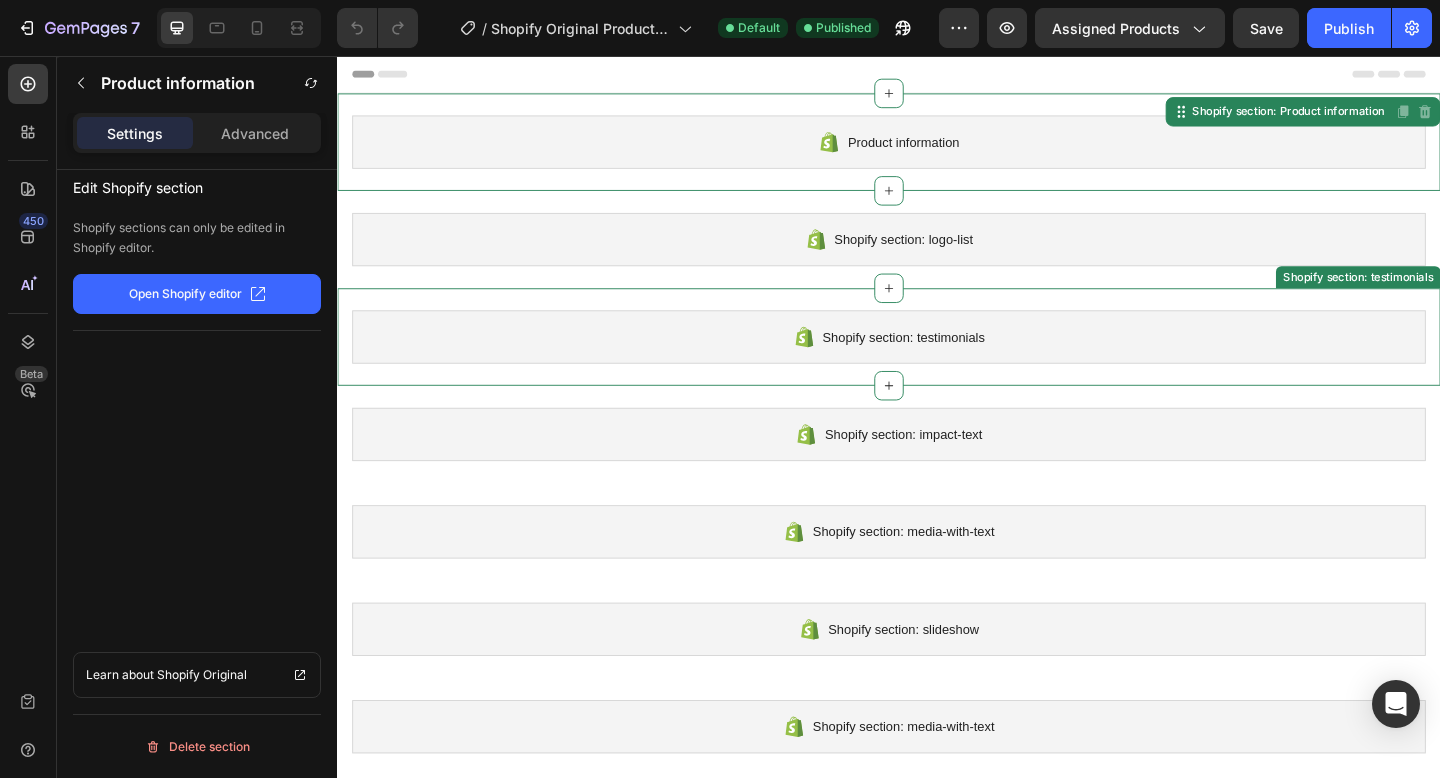 scroll, scrollTop: 278, scrollLeft: 0, axis: vertical 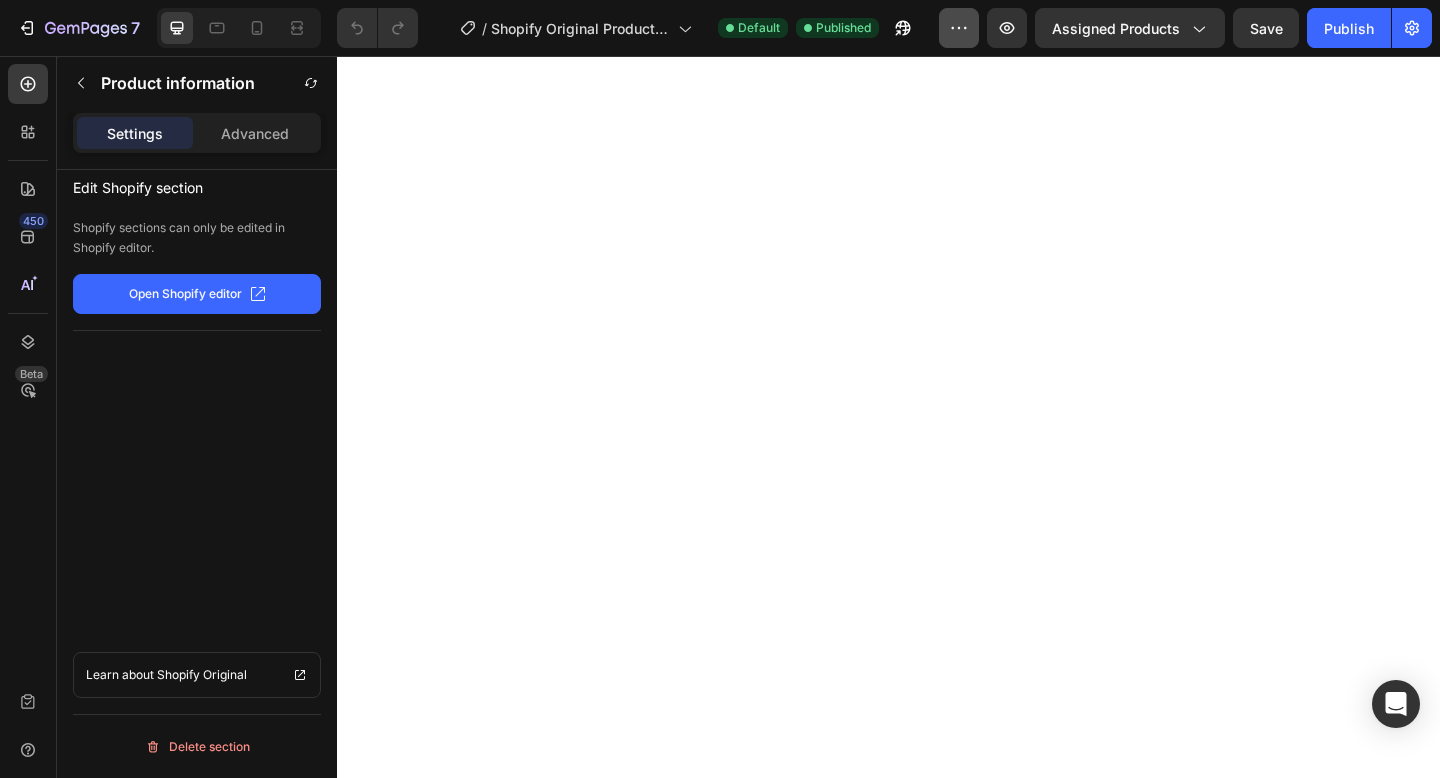 click 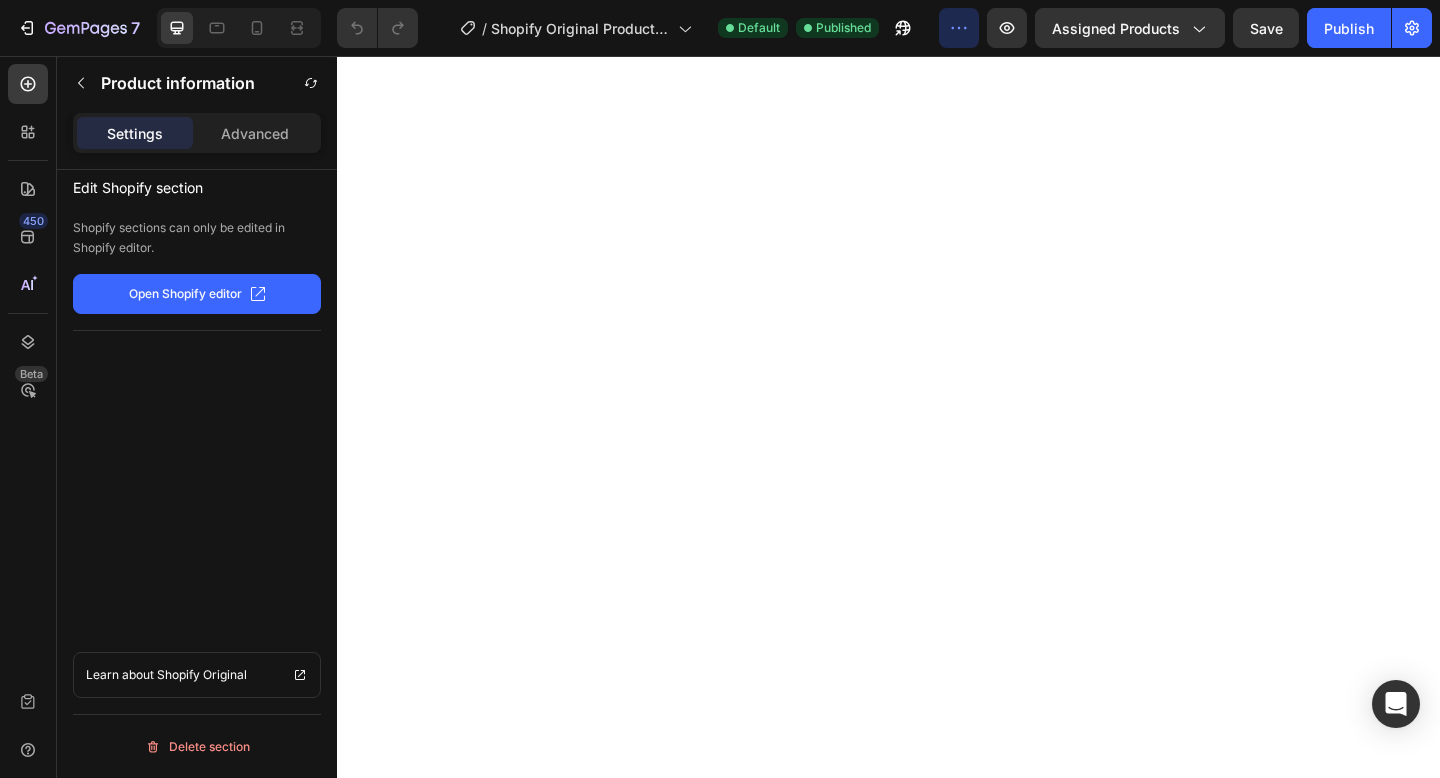scroll, scrollTop: 0, scrollLeft: 0, axis: both 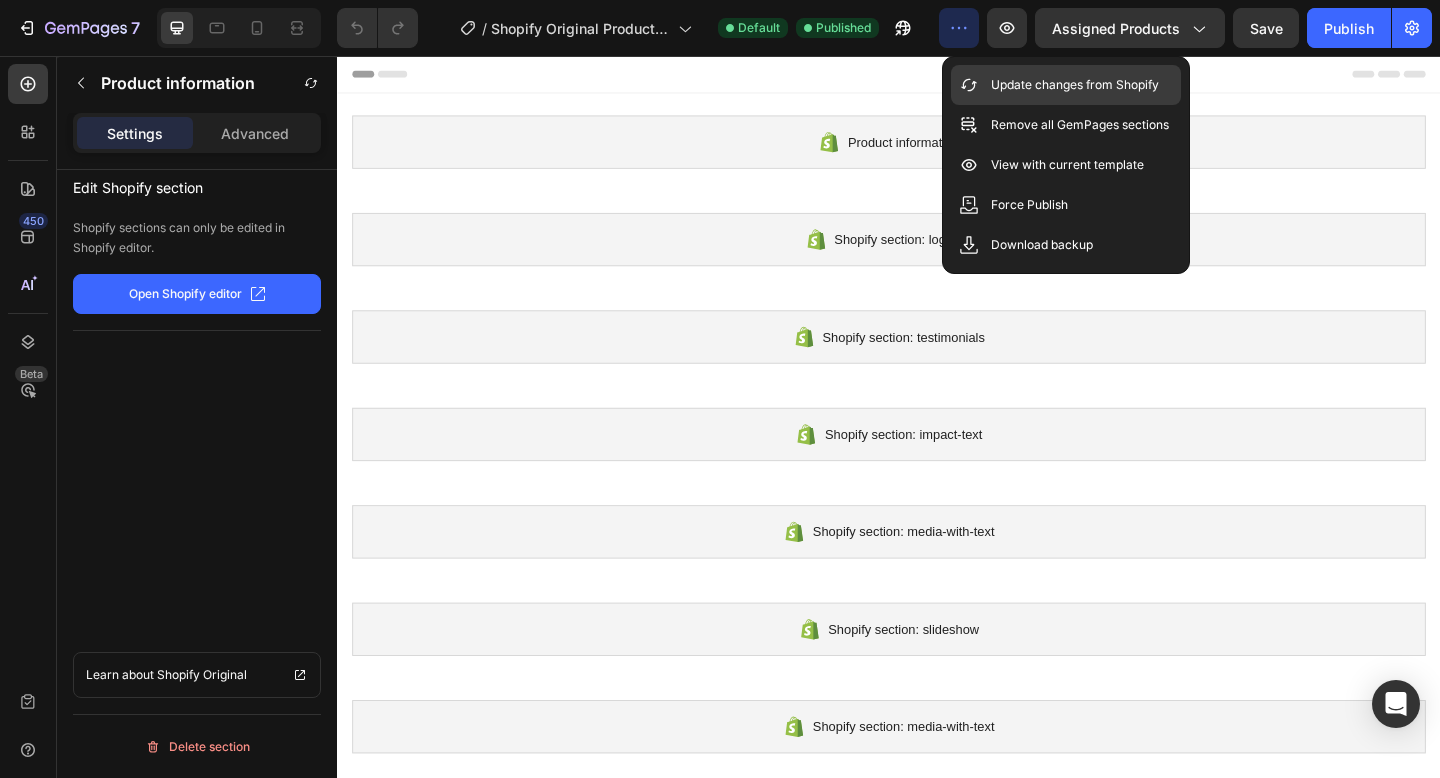 click on "Update changes from Shopify" at bounding box center (1075, 85) 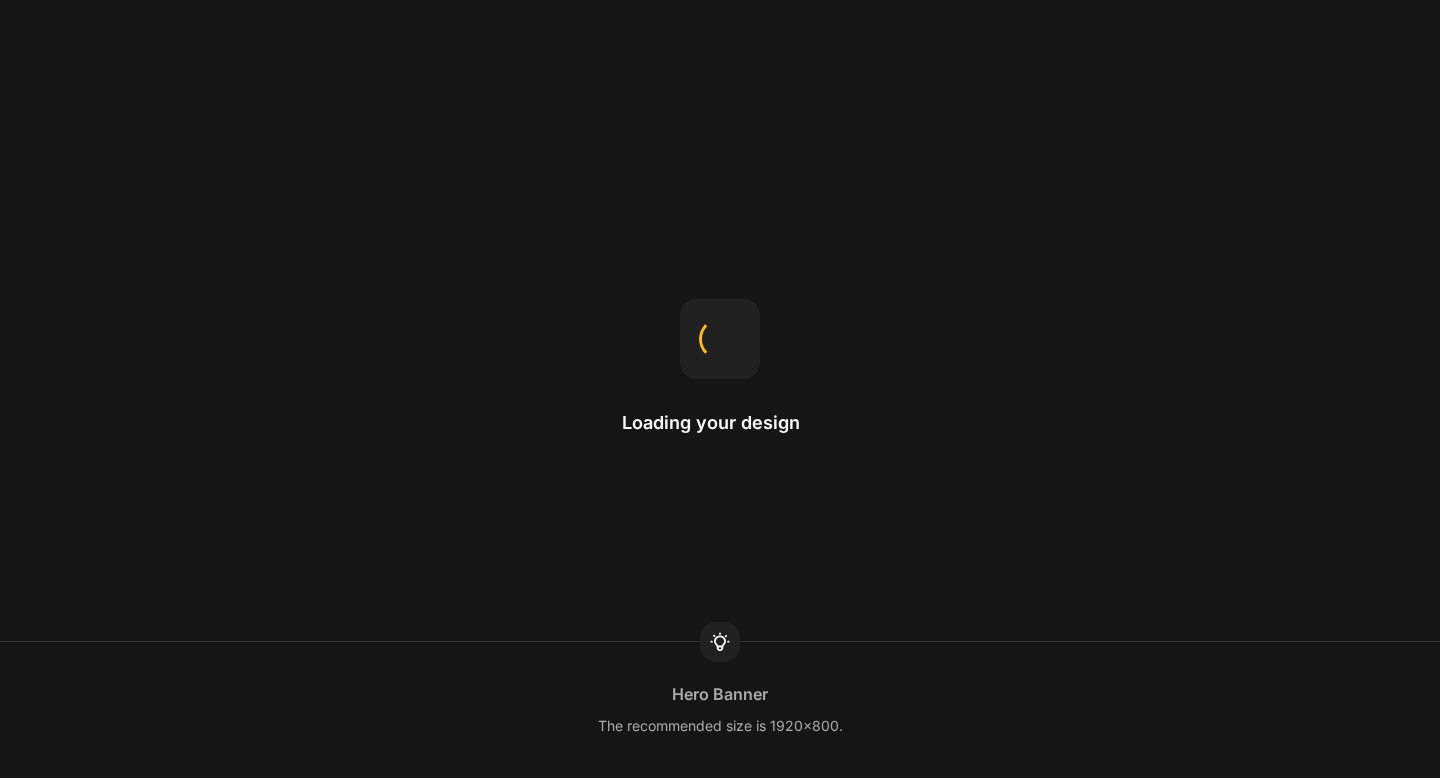 scroll, scrollTop: 0, scrollLeft: 0, axis: both 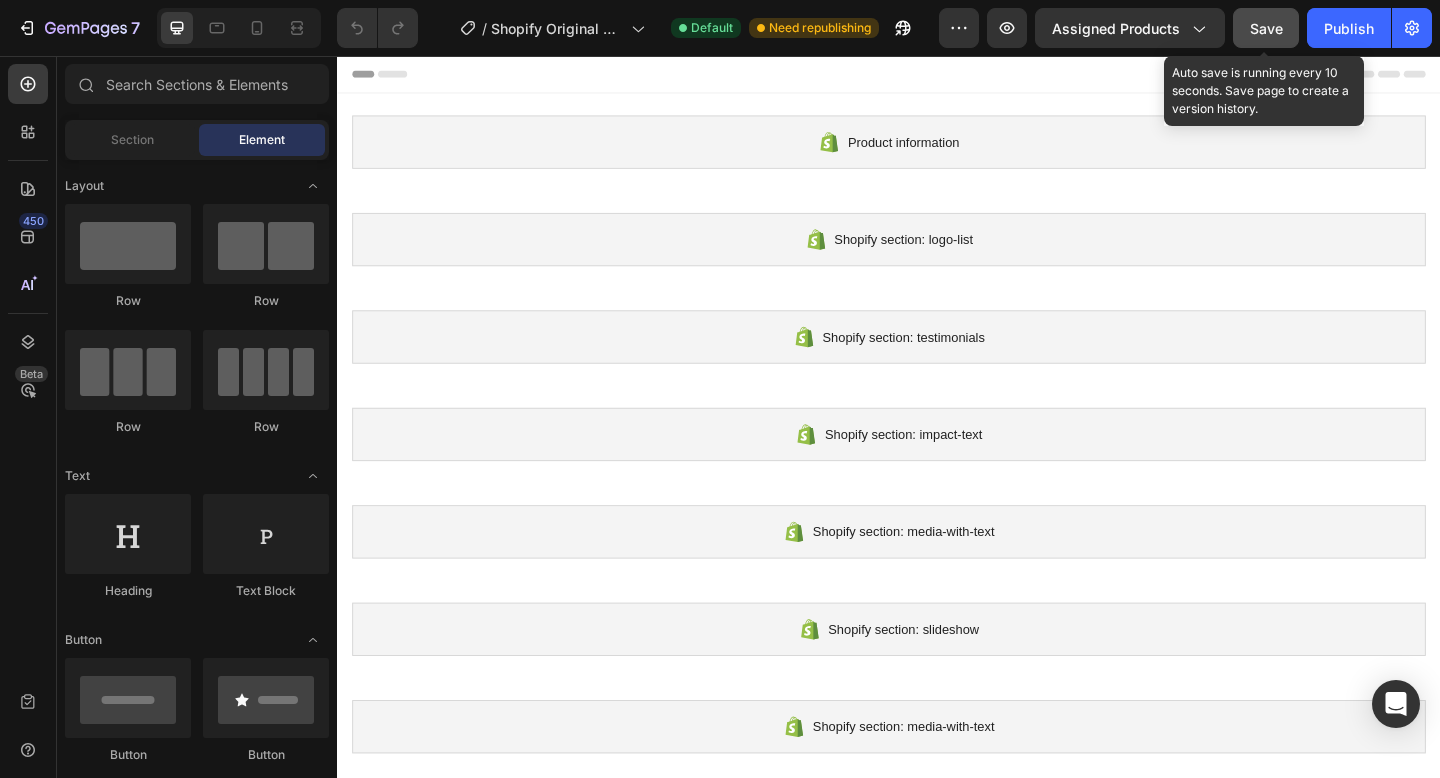 click on "Save" 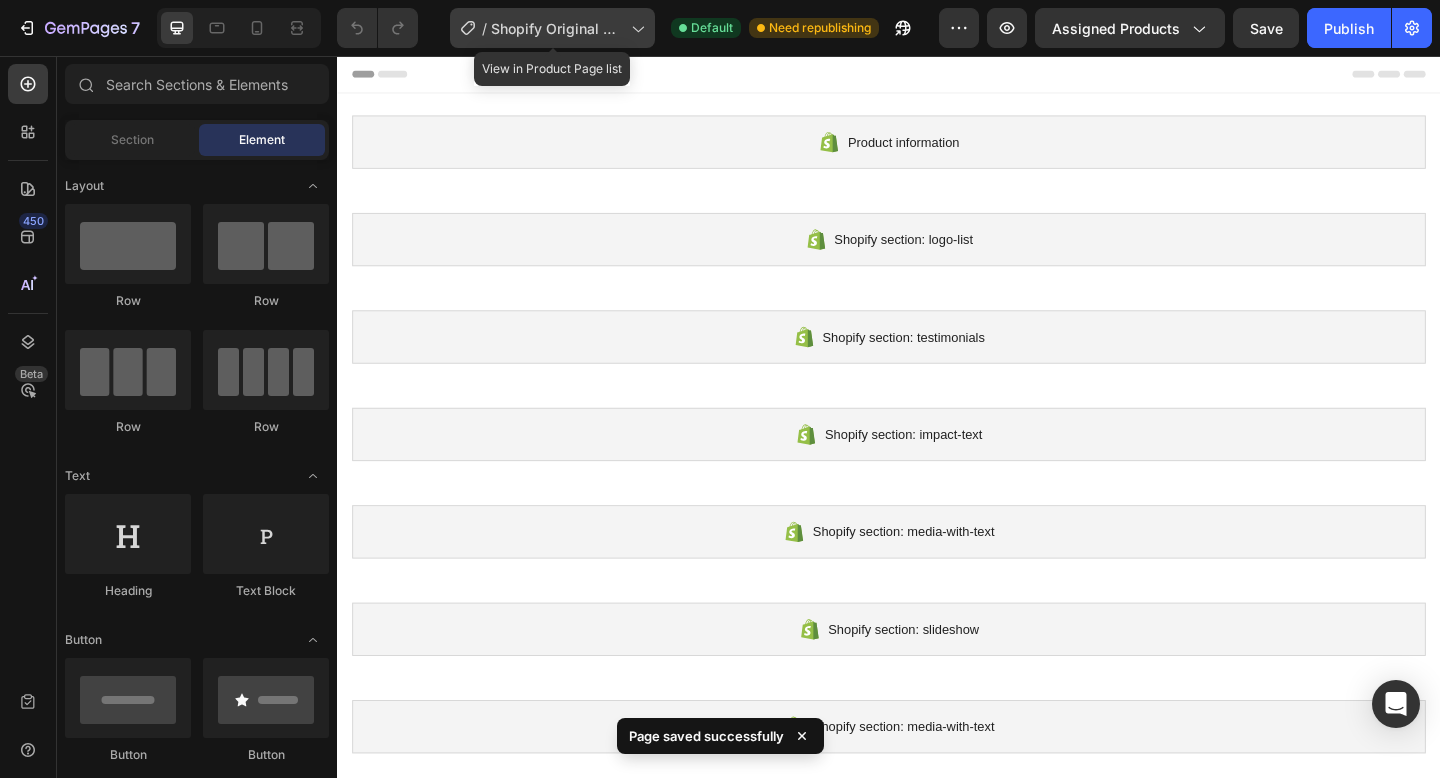 click on "Shopify Original Product Template" at bounding box center (557, 28) 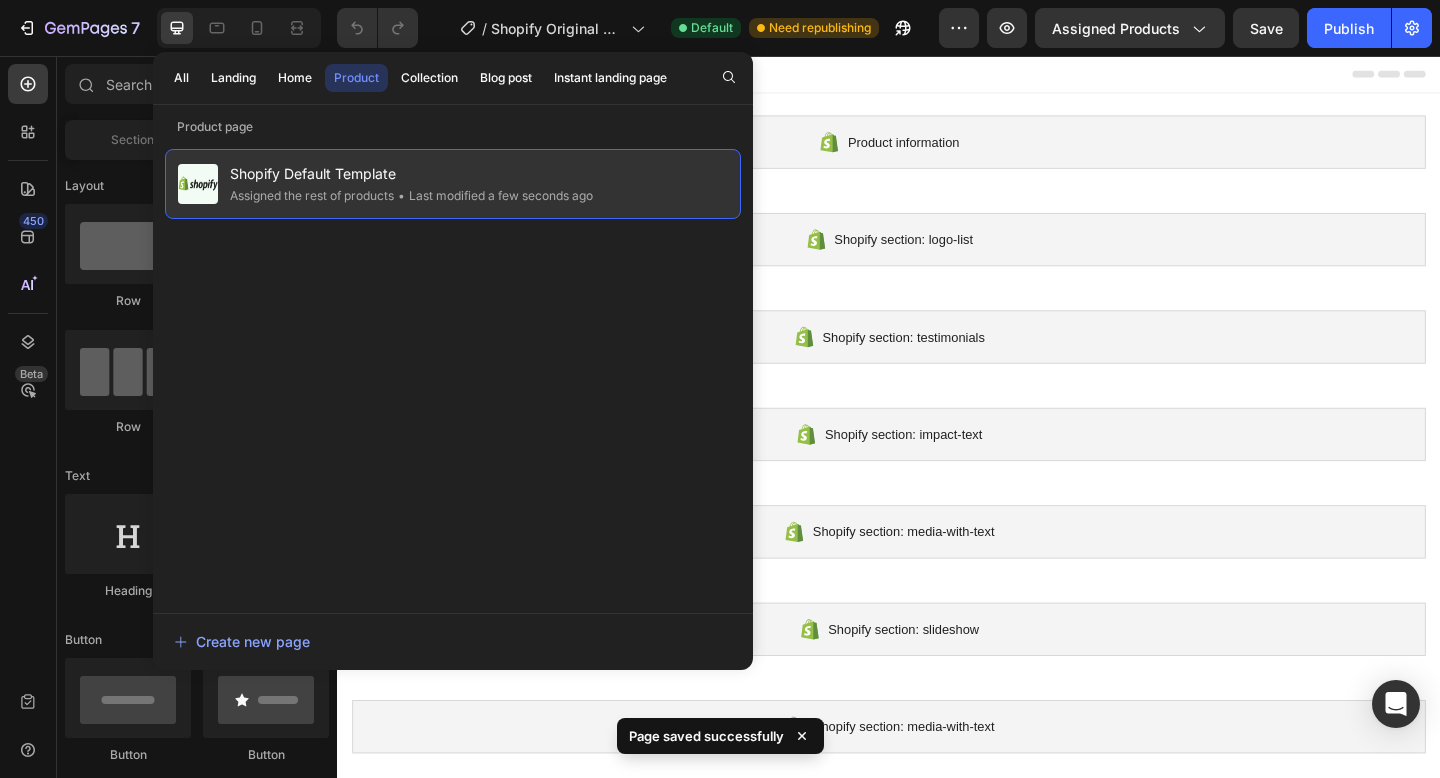 click on "Shopify Default Template" at bounding box center (411, 174) 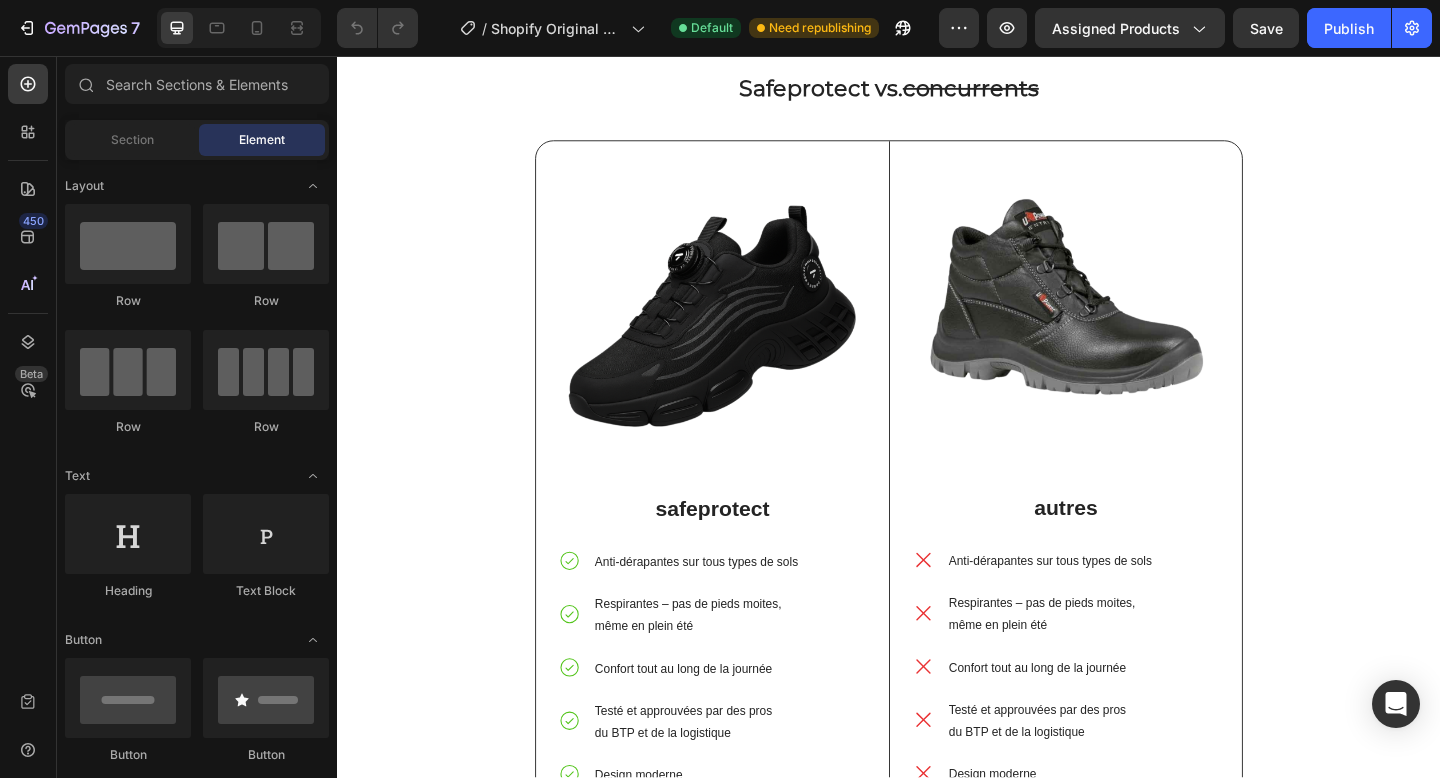 scroll, scrollTop: 1570, scrollLeft: 0, axis: vertical 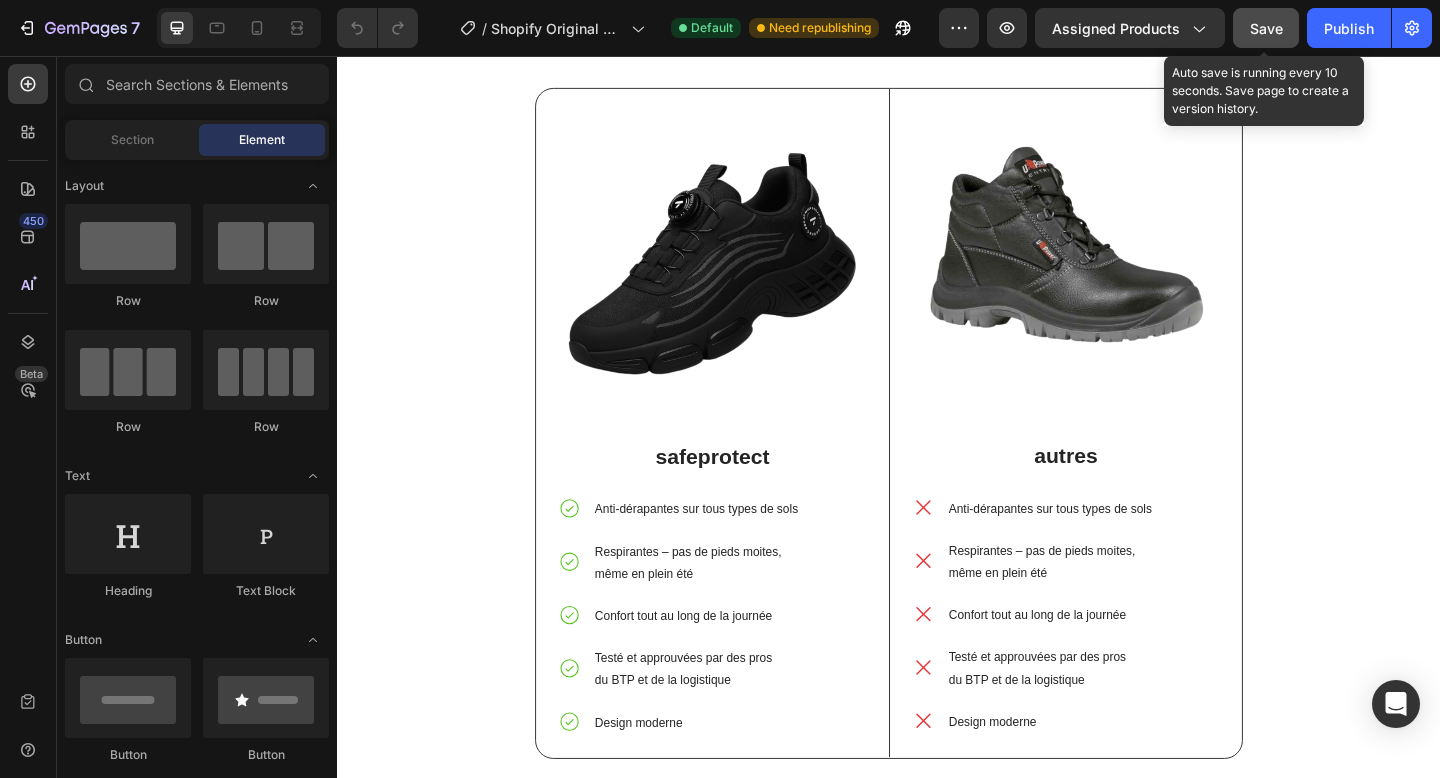 click on "Save" at bounding box center (1266, 28) 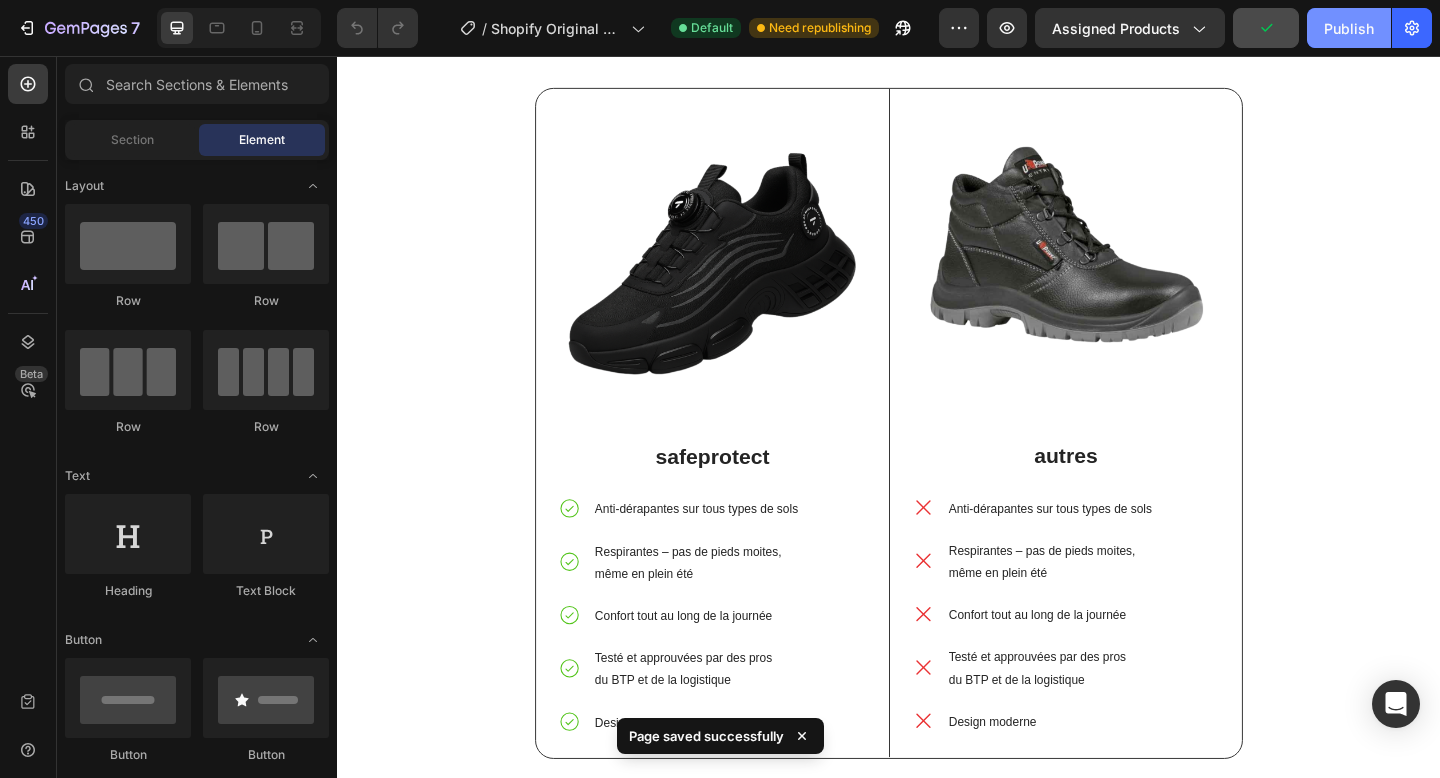 click on "Publish" at bounding box center (1349, 28) 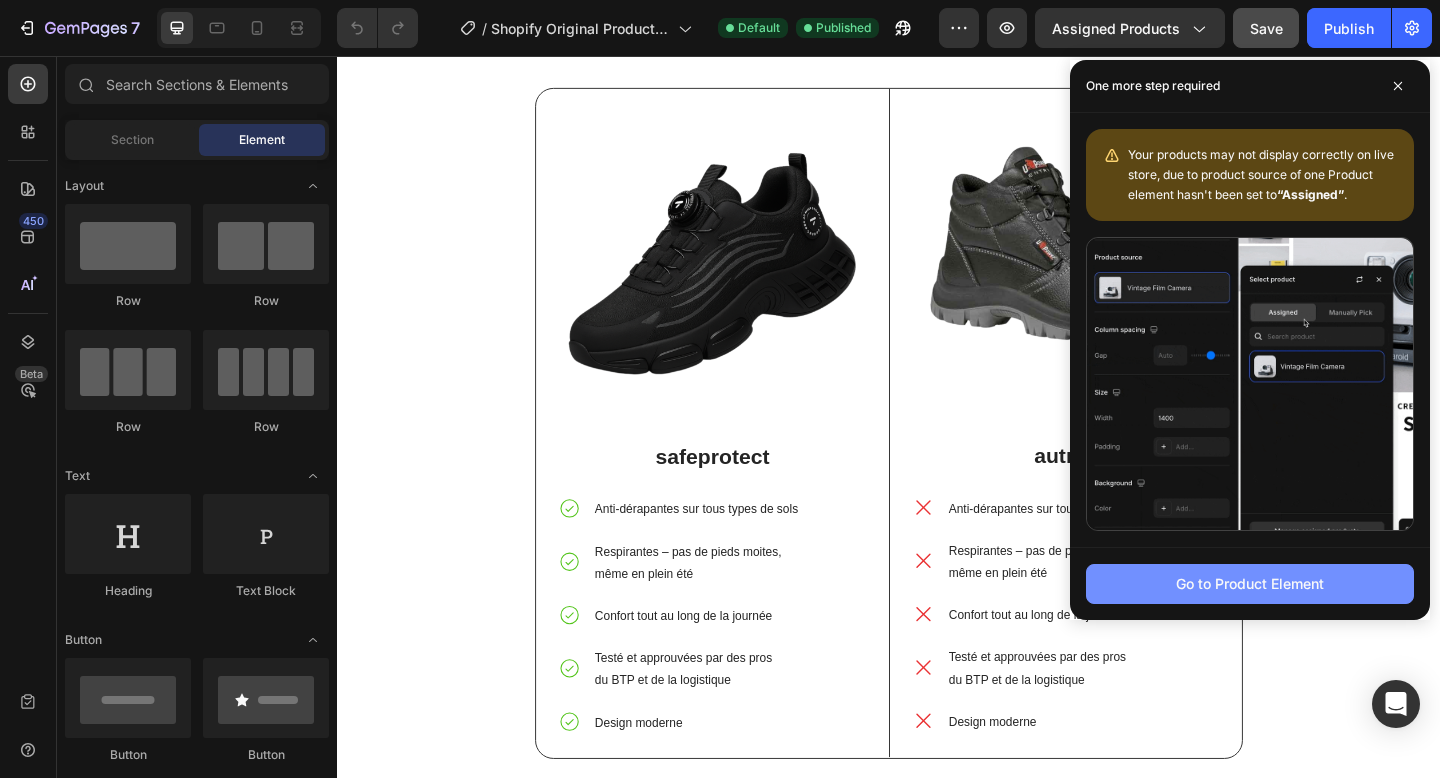 click on "Go to Product Element" at bounding box center [1250, 584] 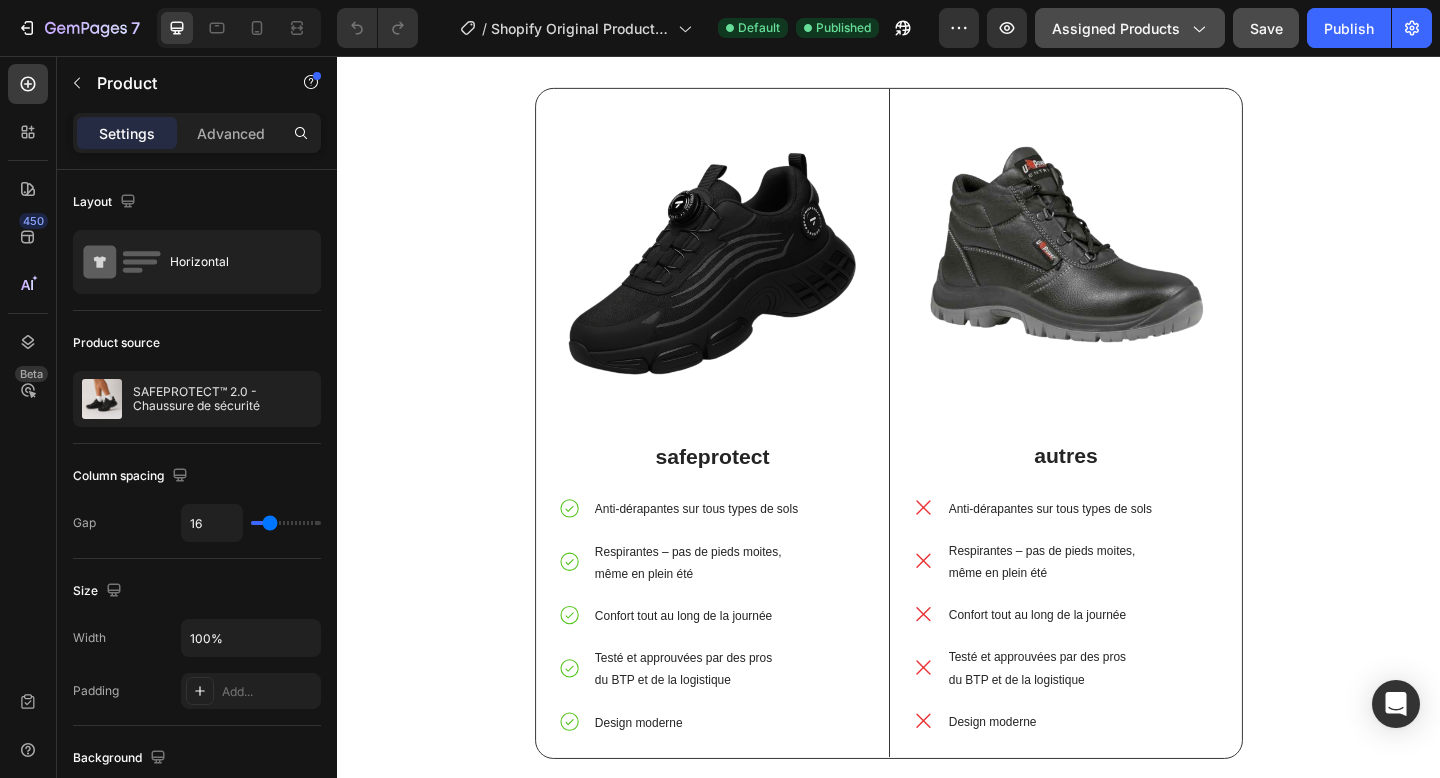 click on "Assigned Products" 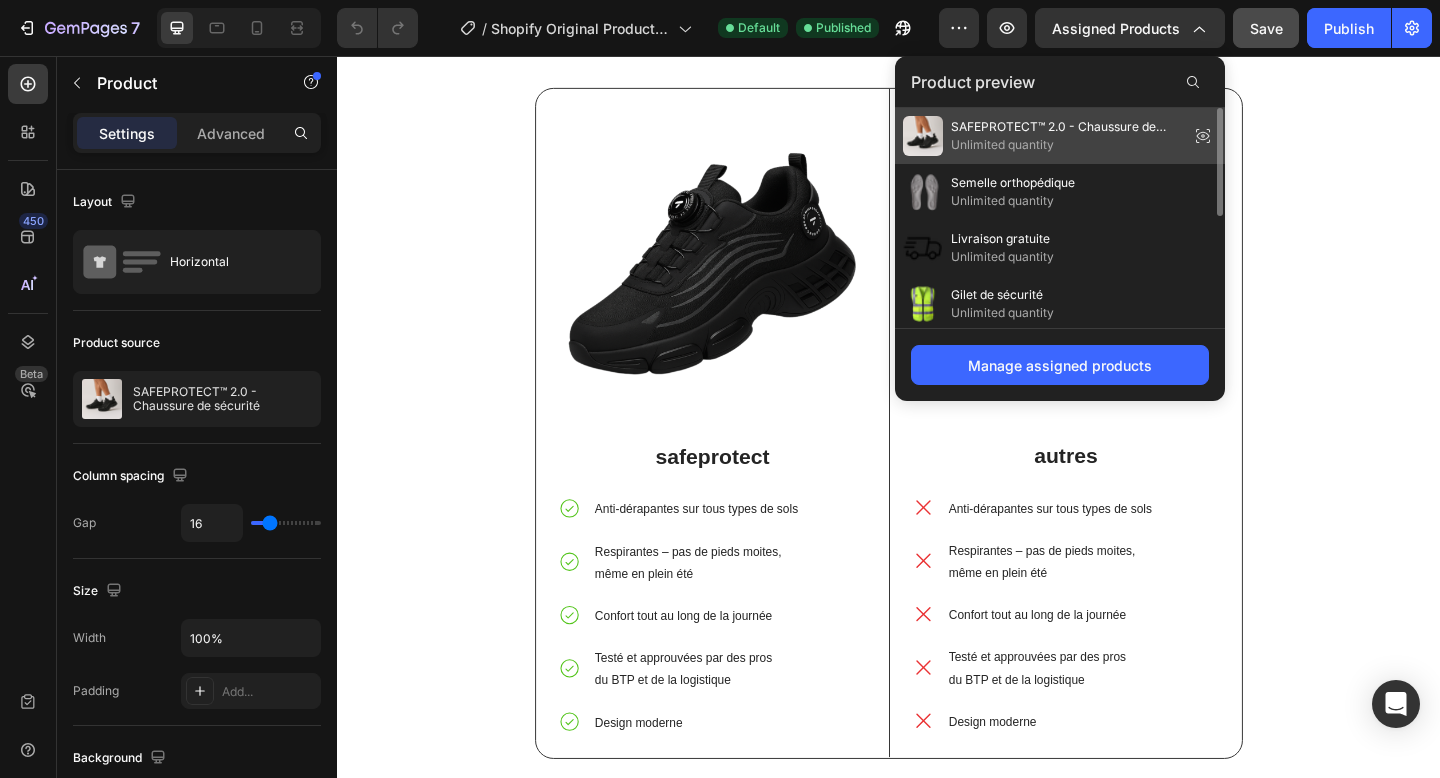 click 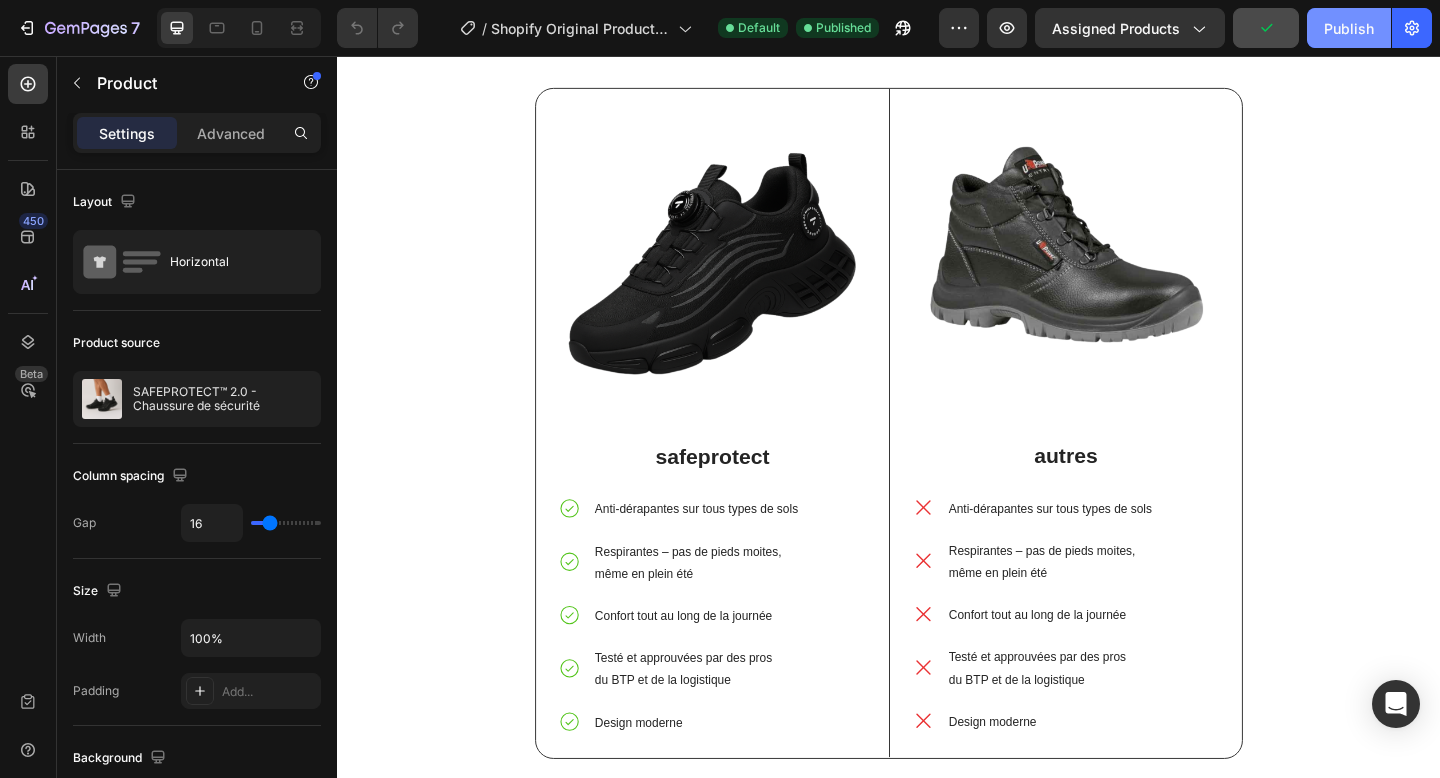 click on "Publish" at bounding box center [1349, 28] 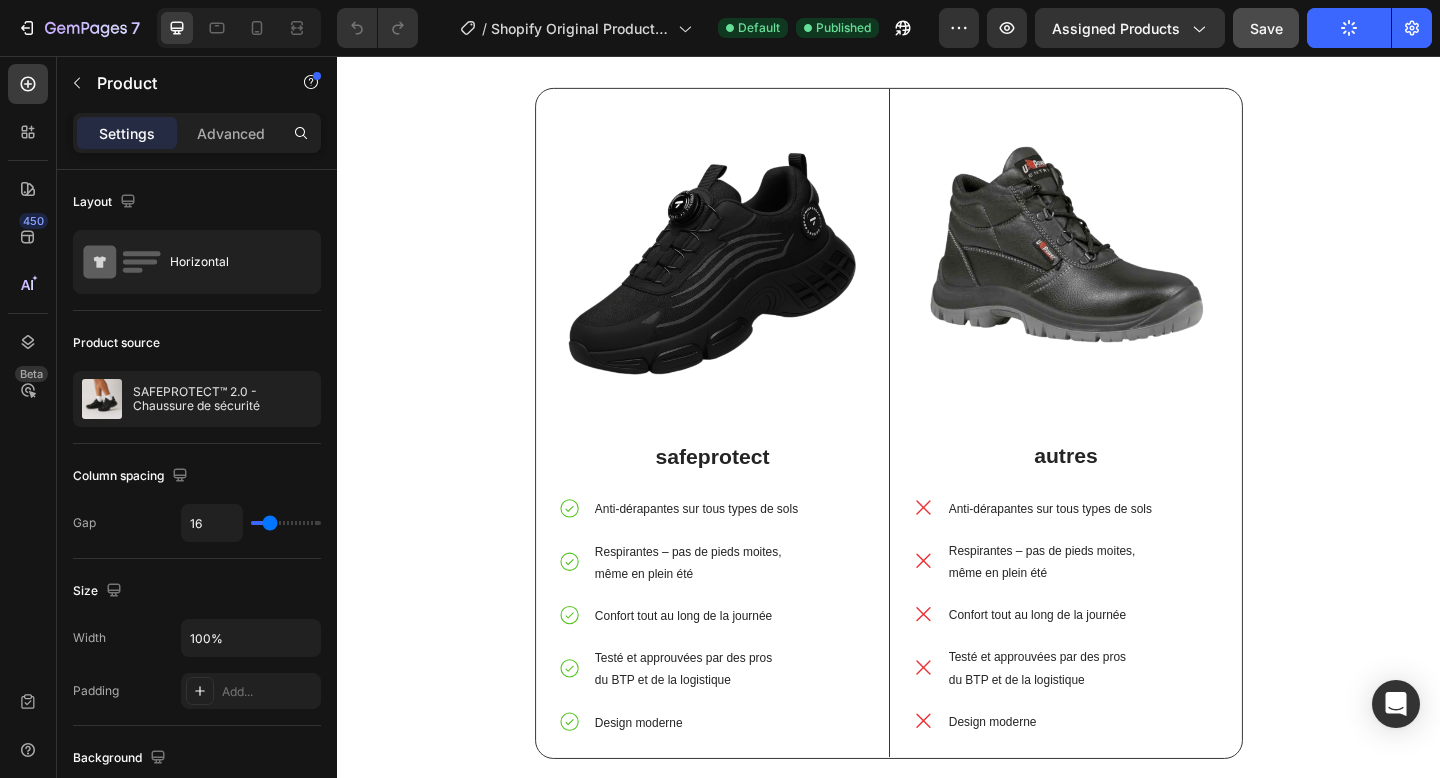 click on "7   /  Shopify Original Product Template Default Published Preview Assigned Products  Save   Publish" 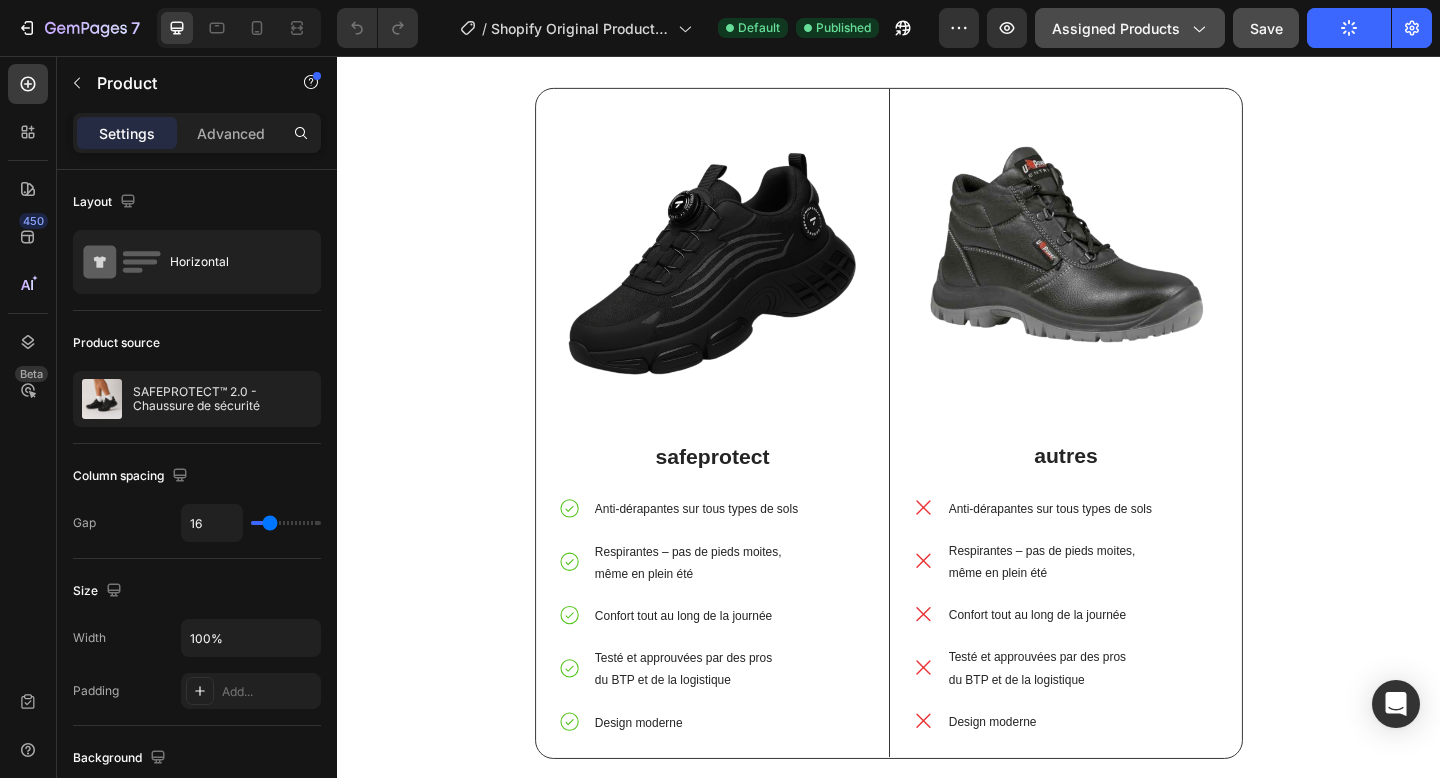 click on "Assigned Products" at bounding box center (1130, 28) 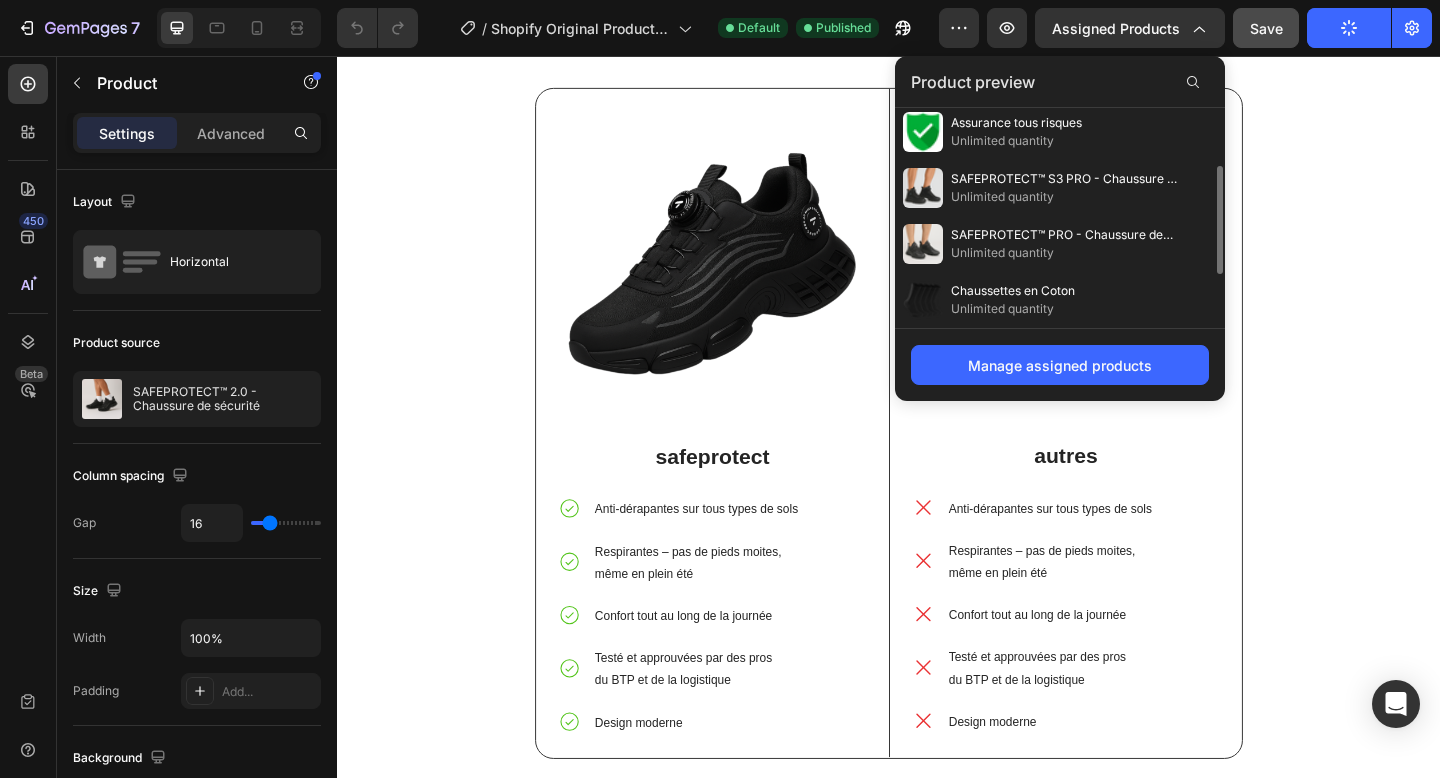 scroll, scrollTop: 0, scrollLeft: 0, axis: both 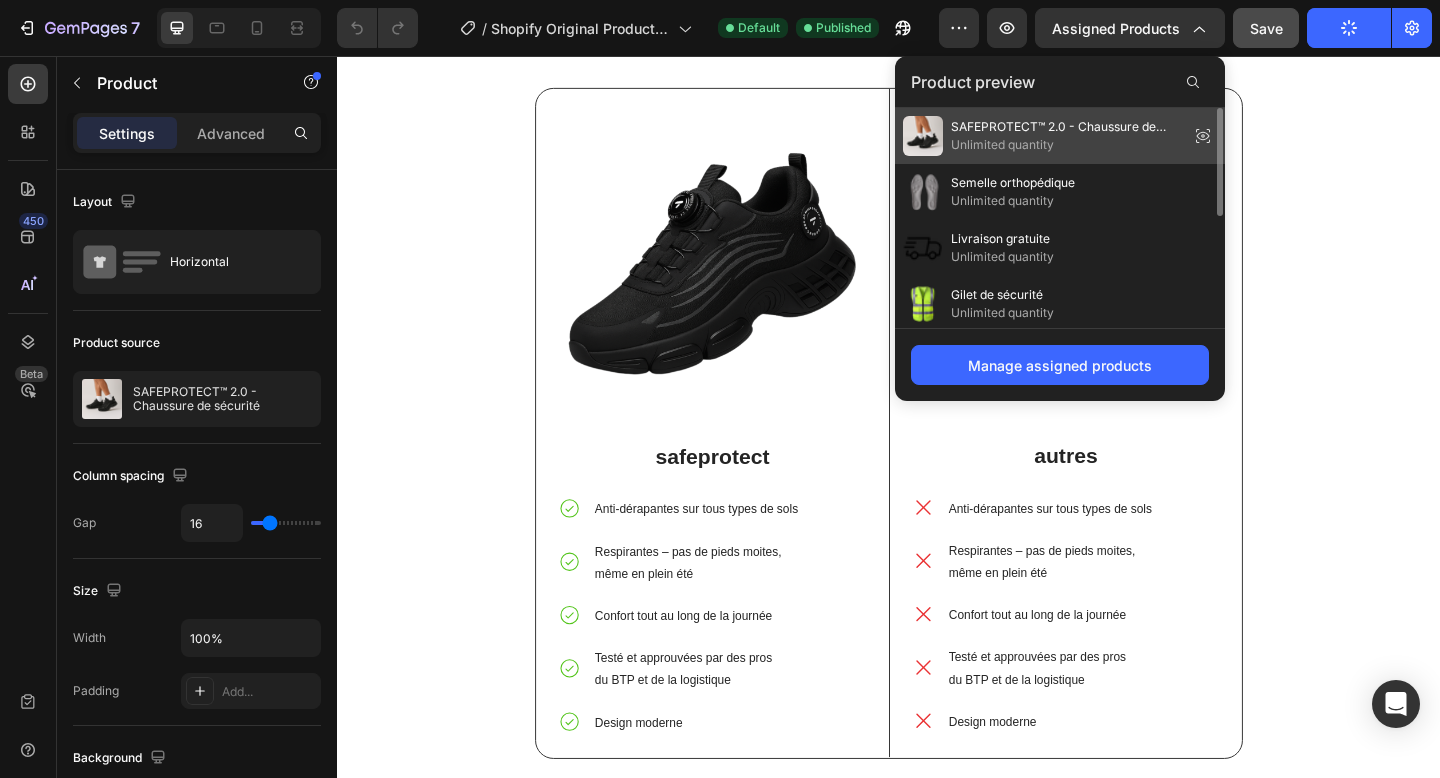 click 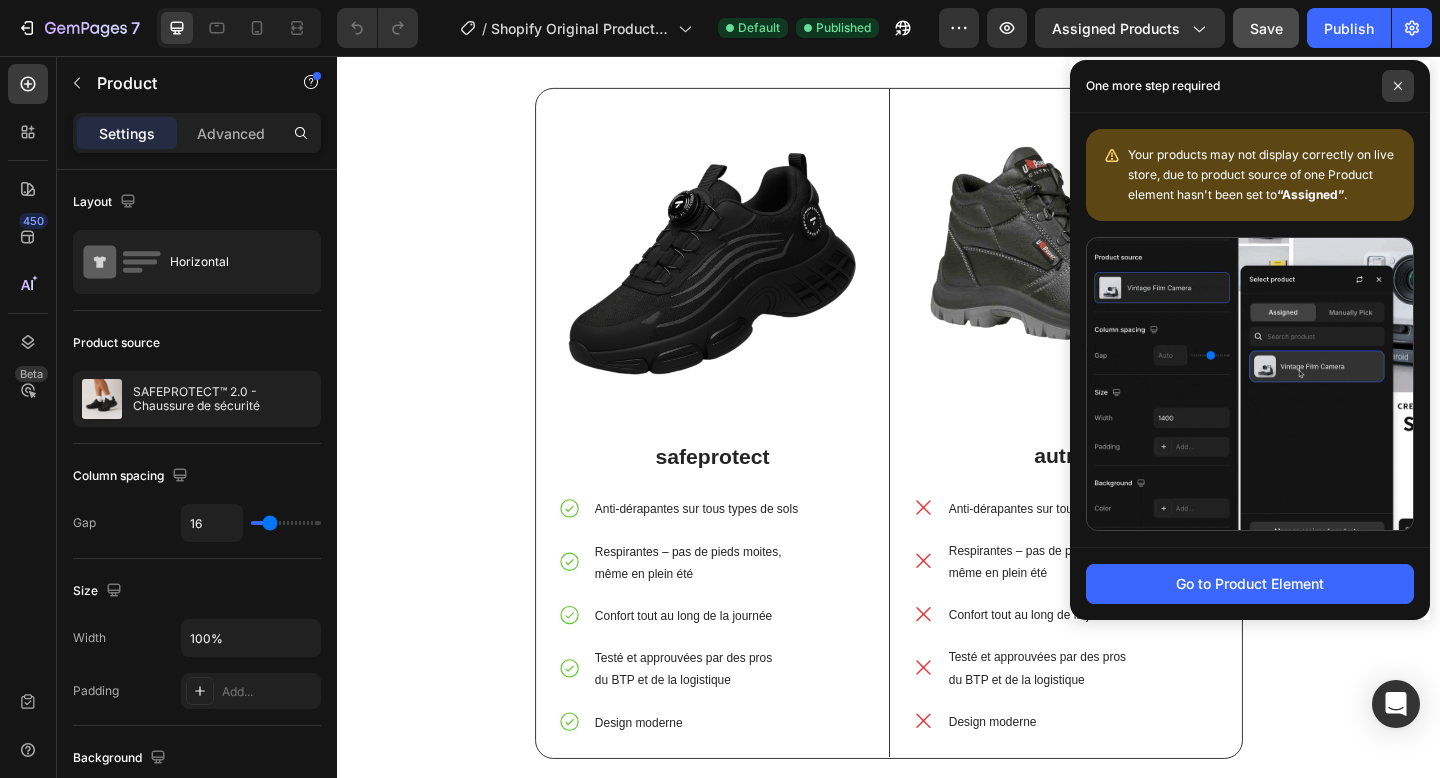 click 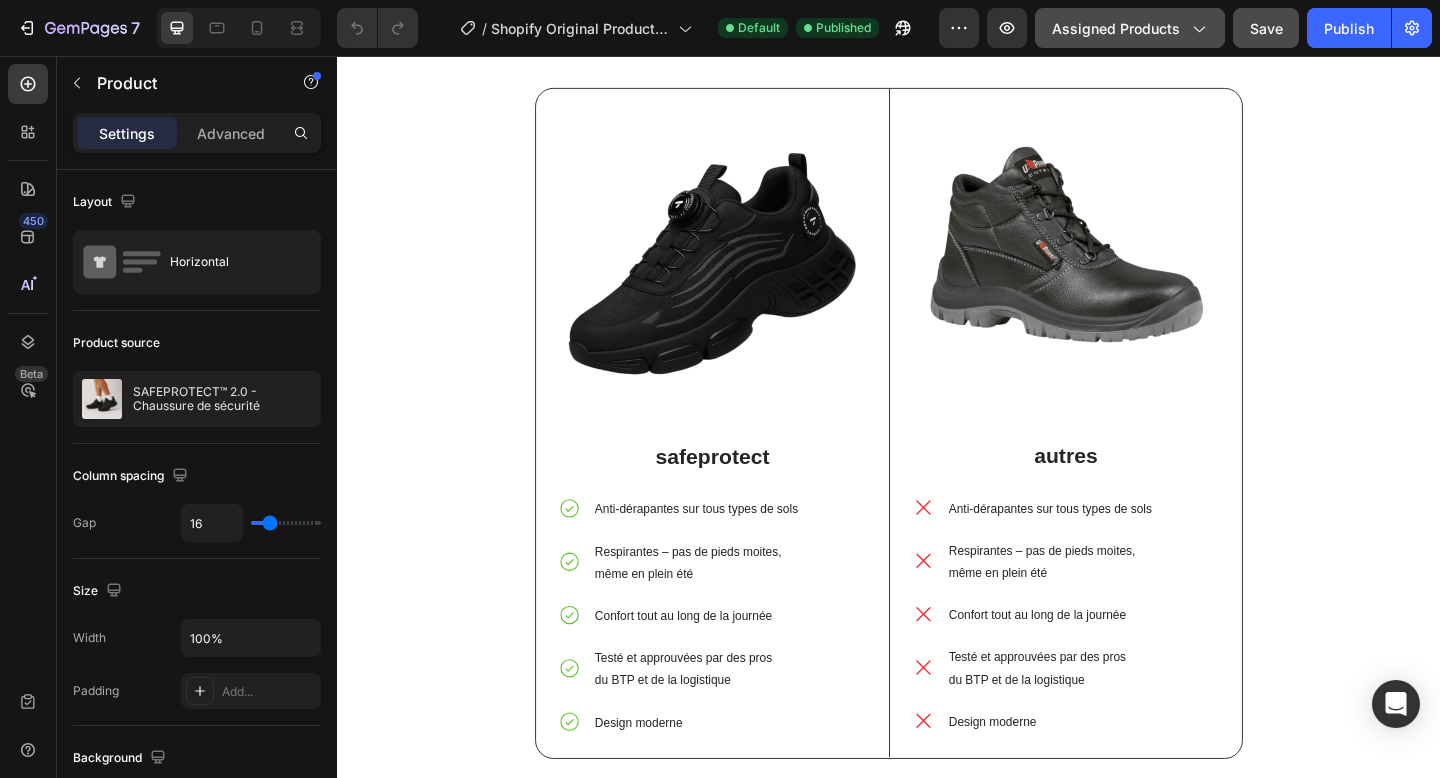 click on "Assigned Products" at bounding box center (1130, 28) 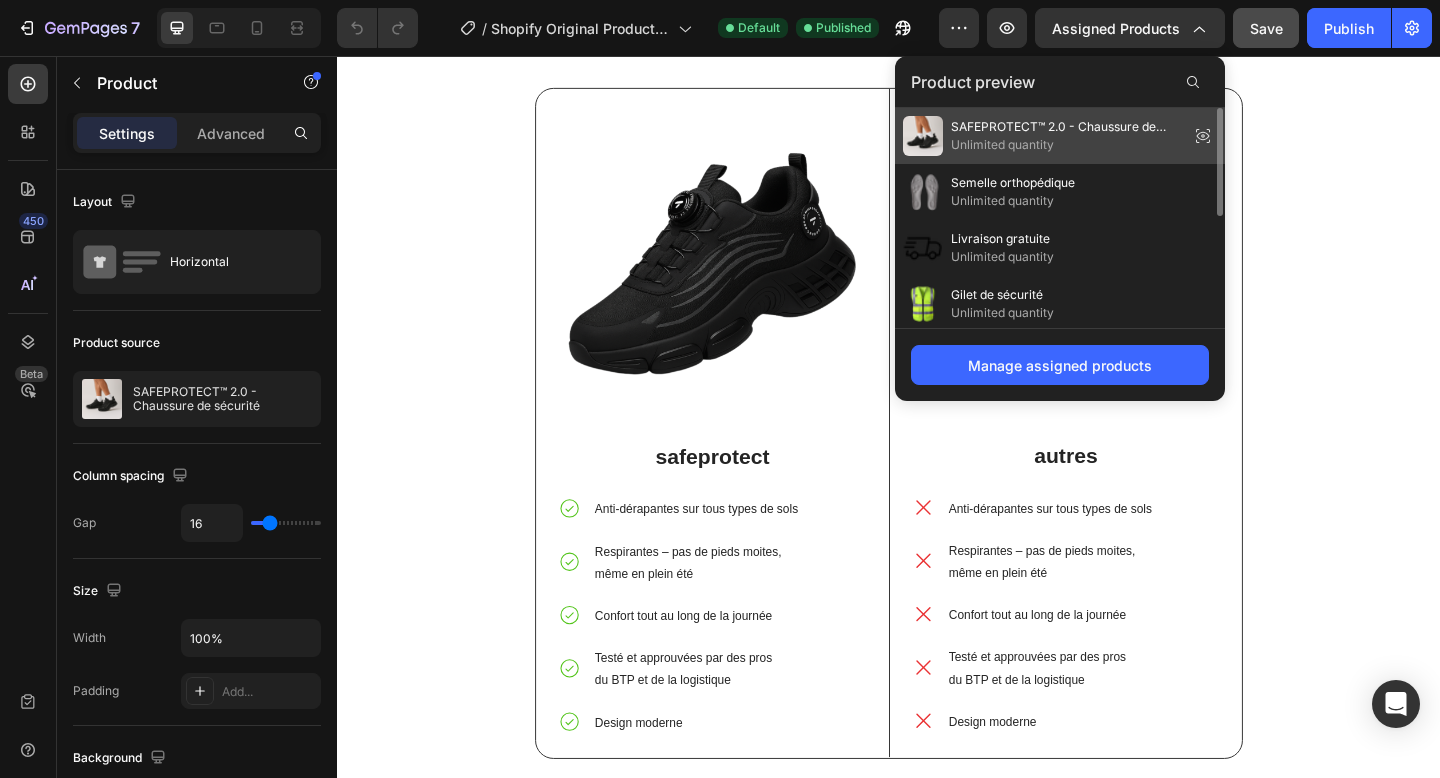click on "Unlimited quantity" at bounding box center [1066, 145] 